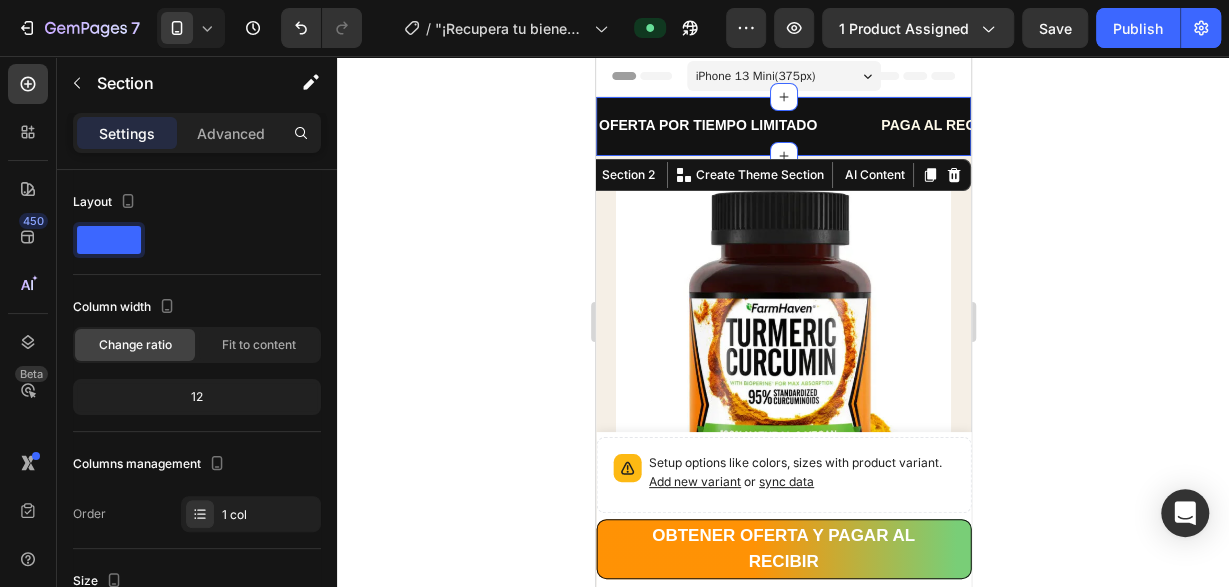scroll, scrollTop: 0, scrollLeft: 0, axis: both 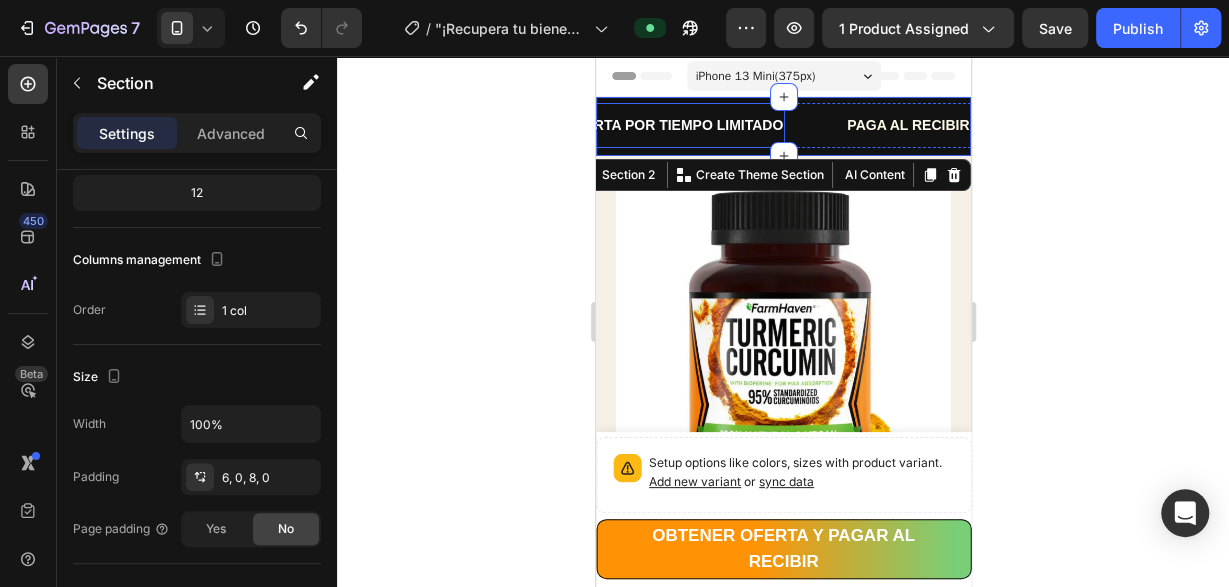 click on "OFERTA POR TIEMPO LIMITADO" at bounding box center (673, 125) 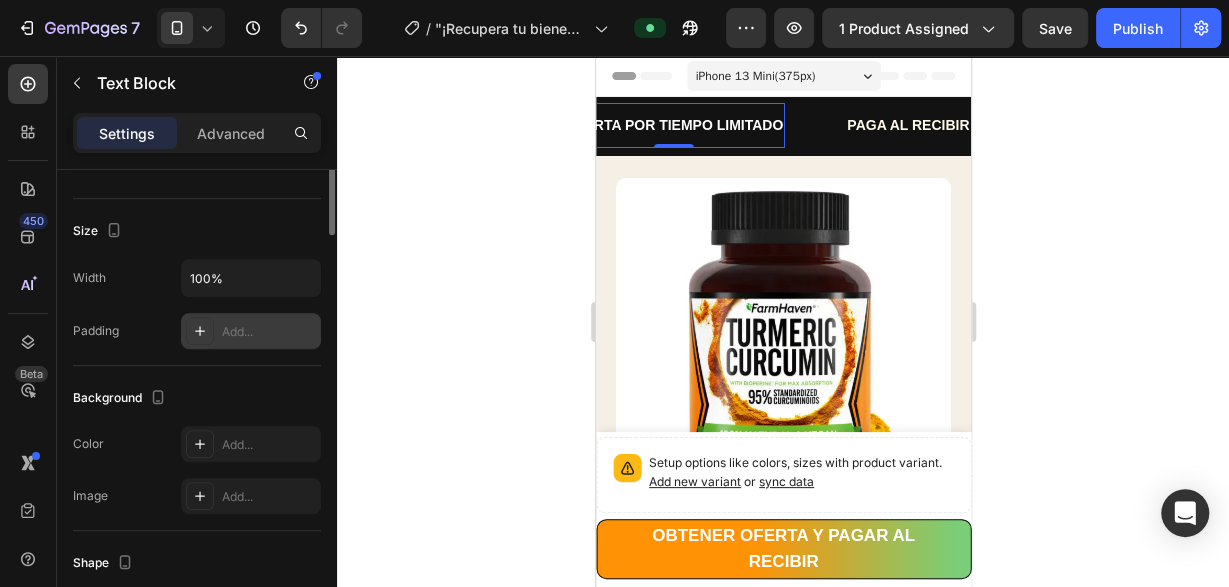 scroll, scrollTop: 198, scrollLeft: 0, axis: vertical 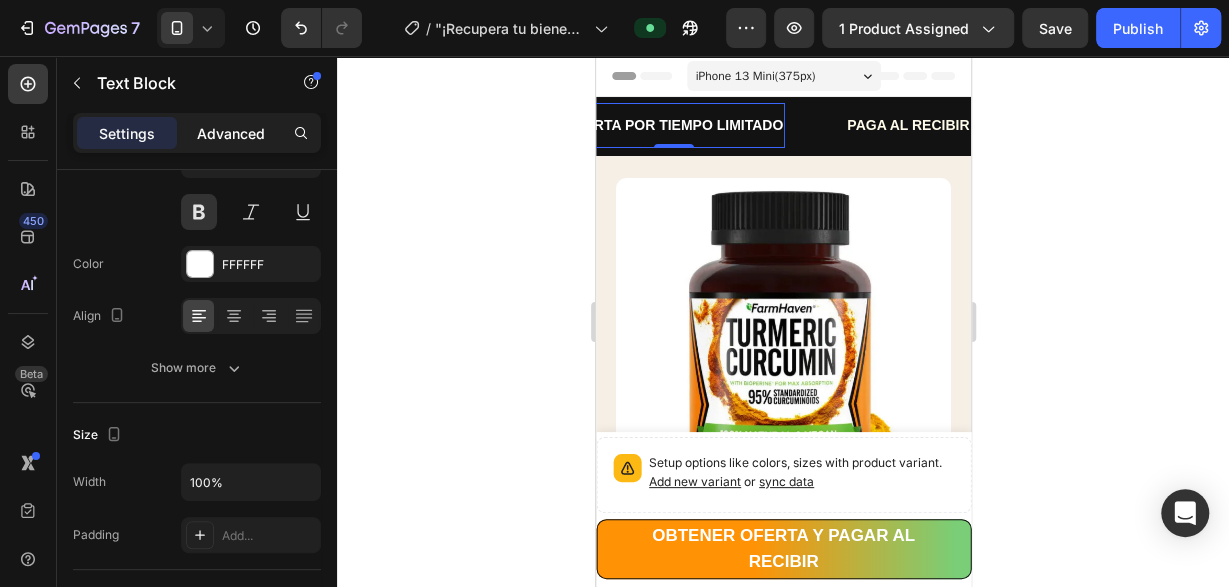 click on "Advanced" at bounding box center (231, 133) 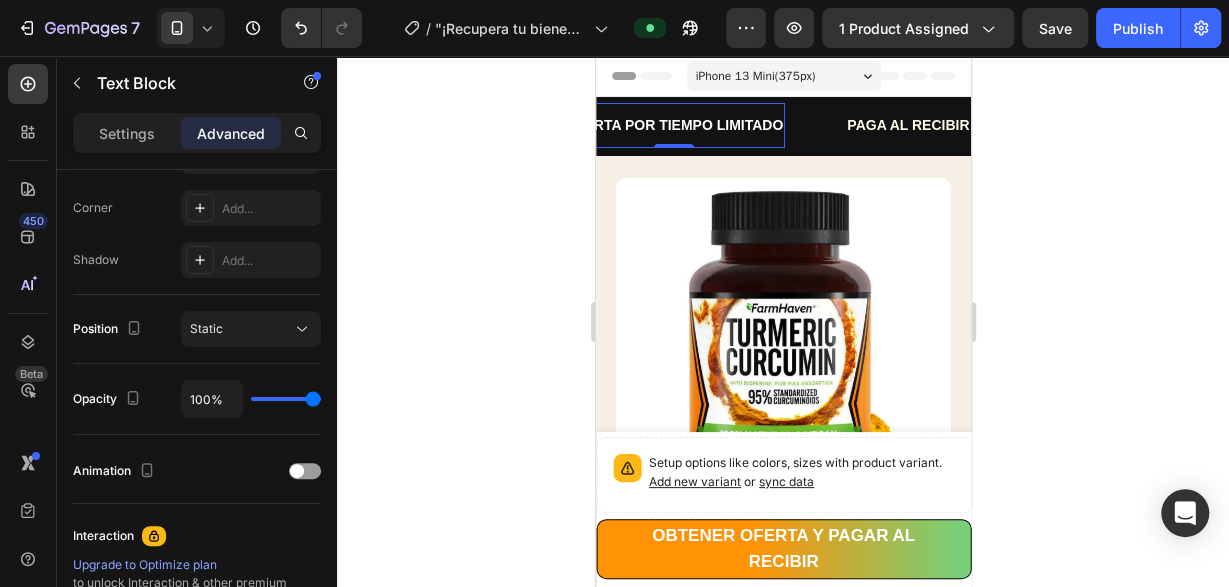 scroll, scrollTop: 856, scrollLeft: 0, axis: vertical 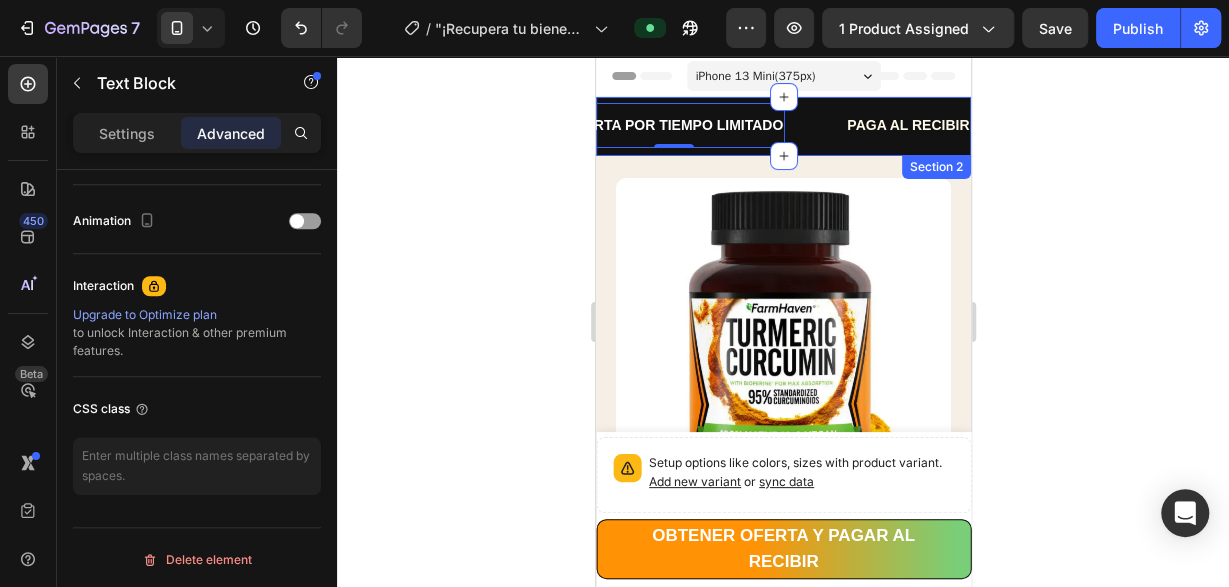 click on "OFERTA POR TIEMPO LIMITADO Text Block   0 PAGA AL RECIBIR Text Block ENVIO GRATIS  Text Block GARANTIA Text Block OFERTA POR TIEMPO LIMITADO Text Block   0 PAGA AL RECIBIR Text Block ENVIO GRATIS  Text Block GARANTIA Text Block Marquee Section 2" at bounding box center [782, 126] 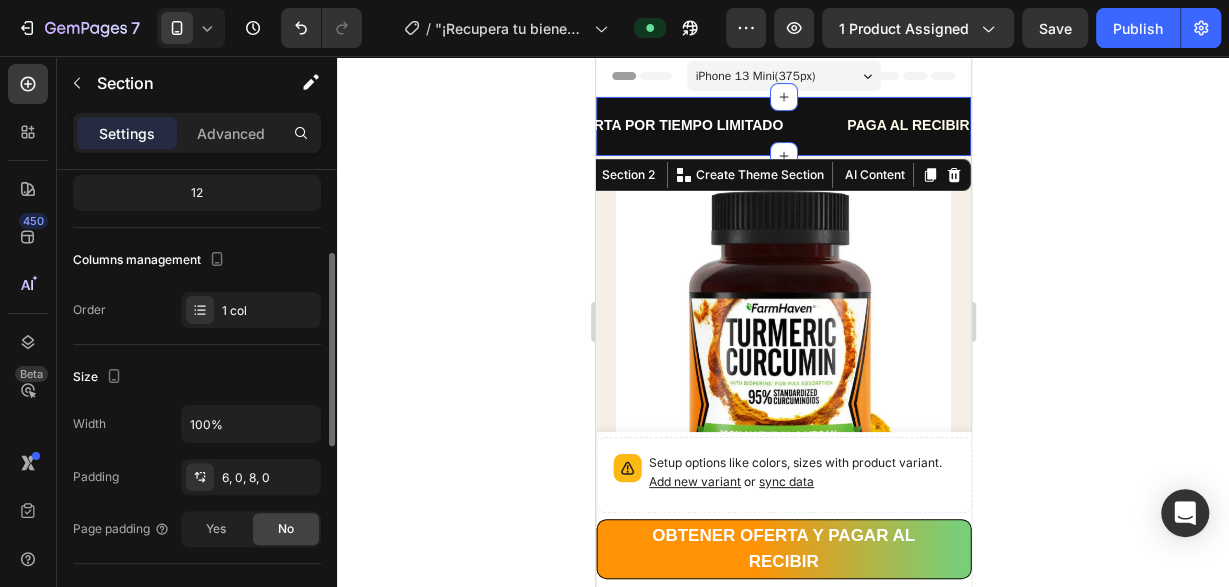 scroll, scrollTop: 408, scrollLeft: 0, axis: vertical 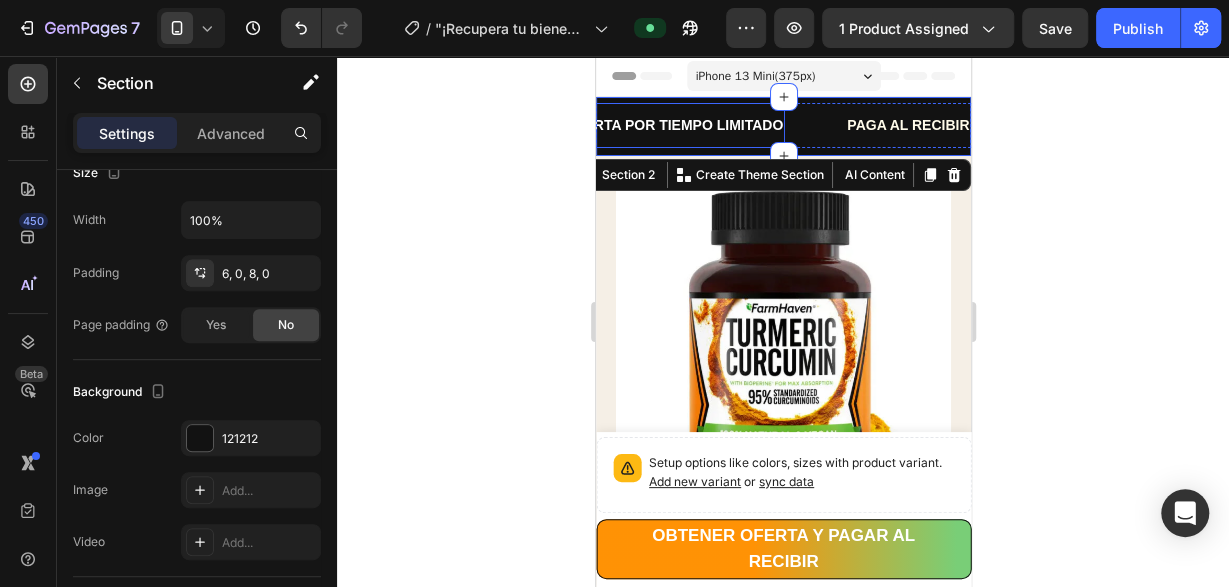 click on "OFERTA POR TIEMPO LIMITADO Text Block" at bounding box center (673, 125) 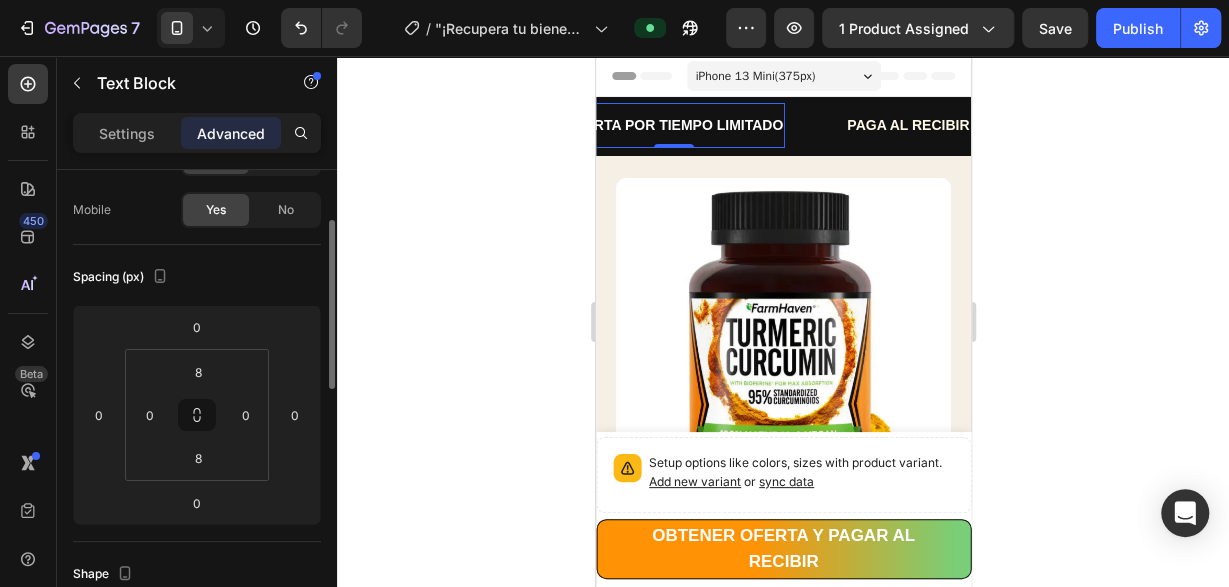 scroll, scrollTop: 0, scrollLeft: 0, axis: both 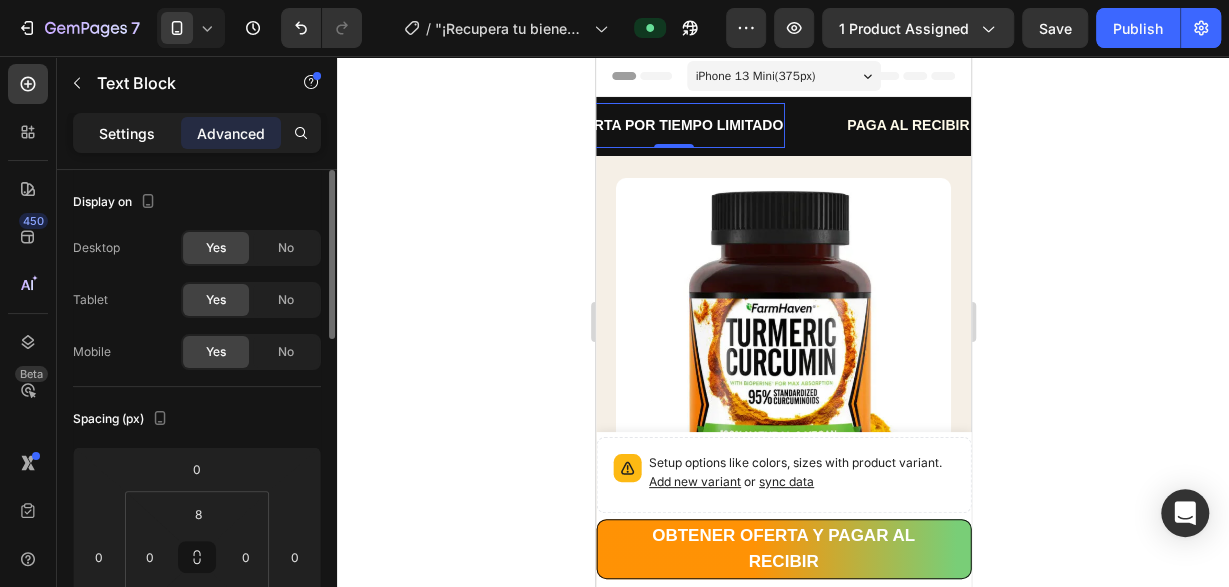 click on "Settings" at bounding box center (127, 133) 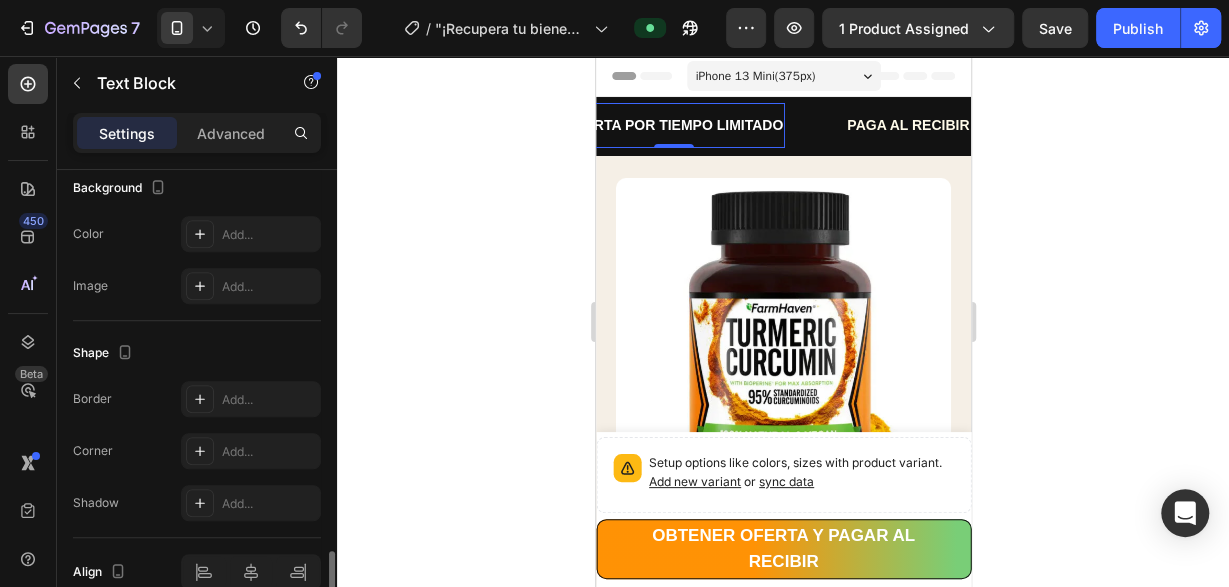 scroll, scrollTop: 708, scrollLeft: 0, axis: vertical 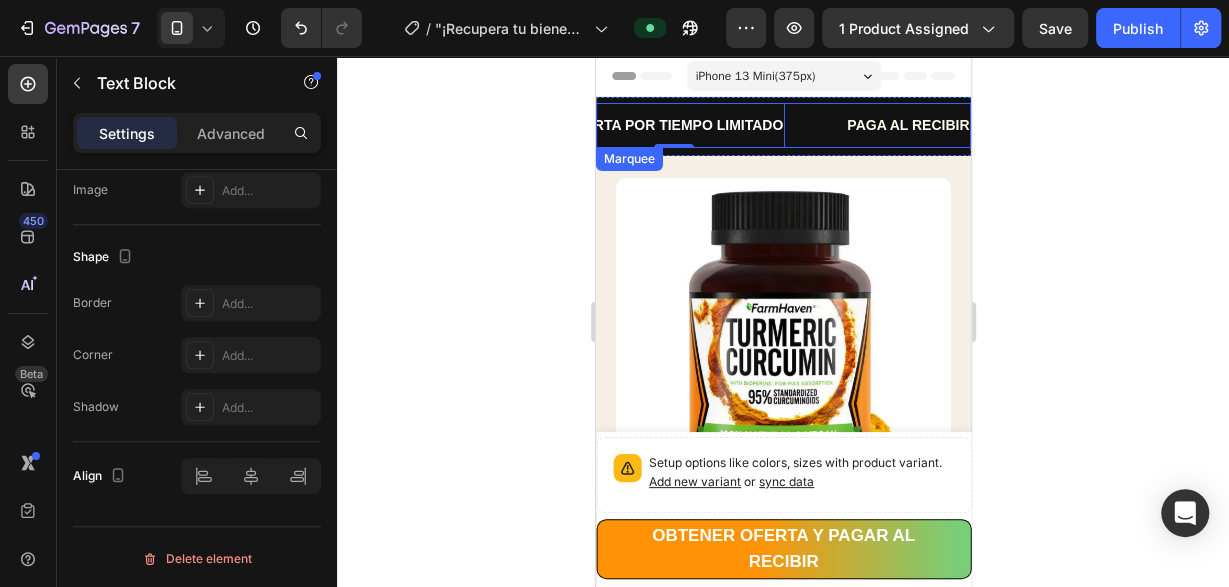 click on "OFERTA POR TIEMPO LIMITADO Text Block   0" at bounding box center [703, 125] 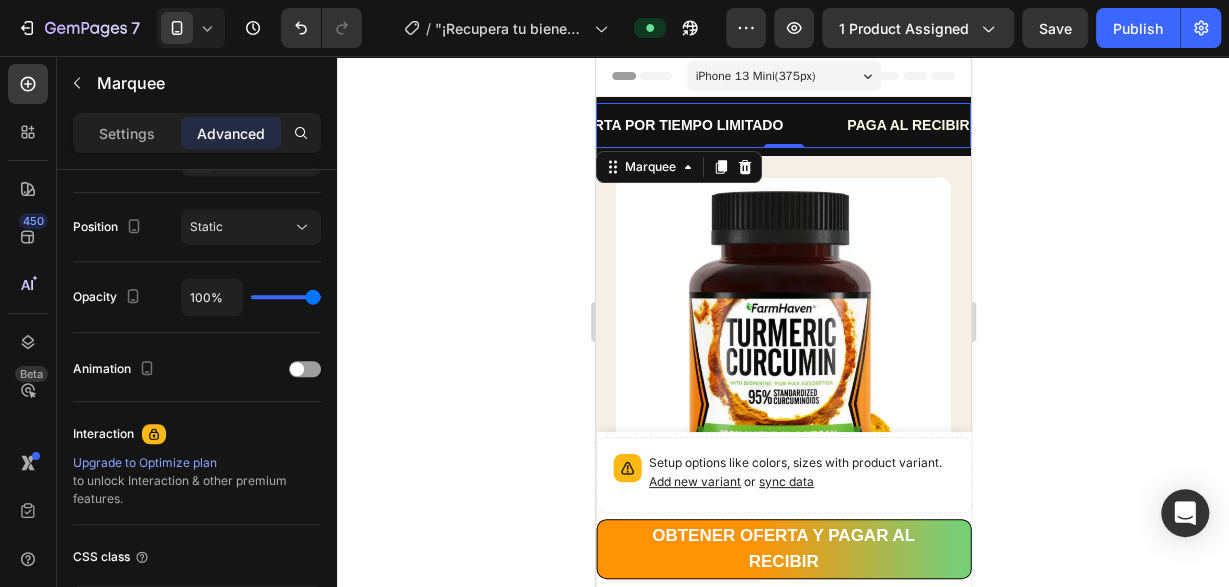 scroll, scrollTop: 0, scrollLeft: 0, axis: both 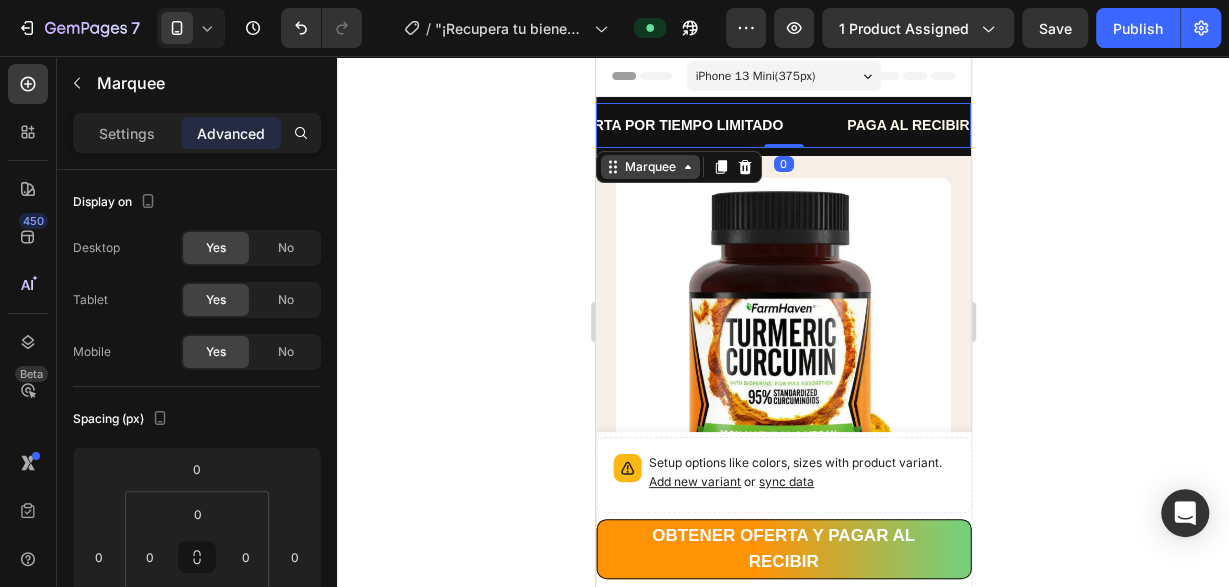click on "Marquee" at bounding box center (649, 167) 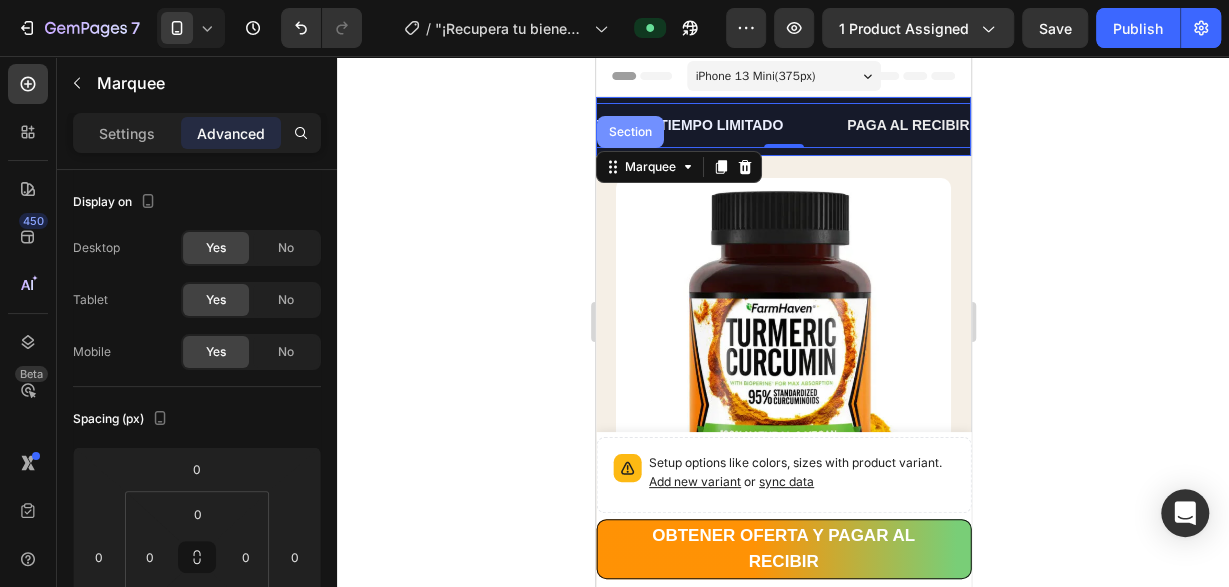 click on "Section" at bounding box center [629, 132] 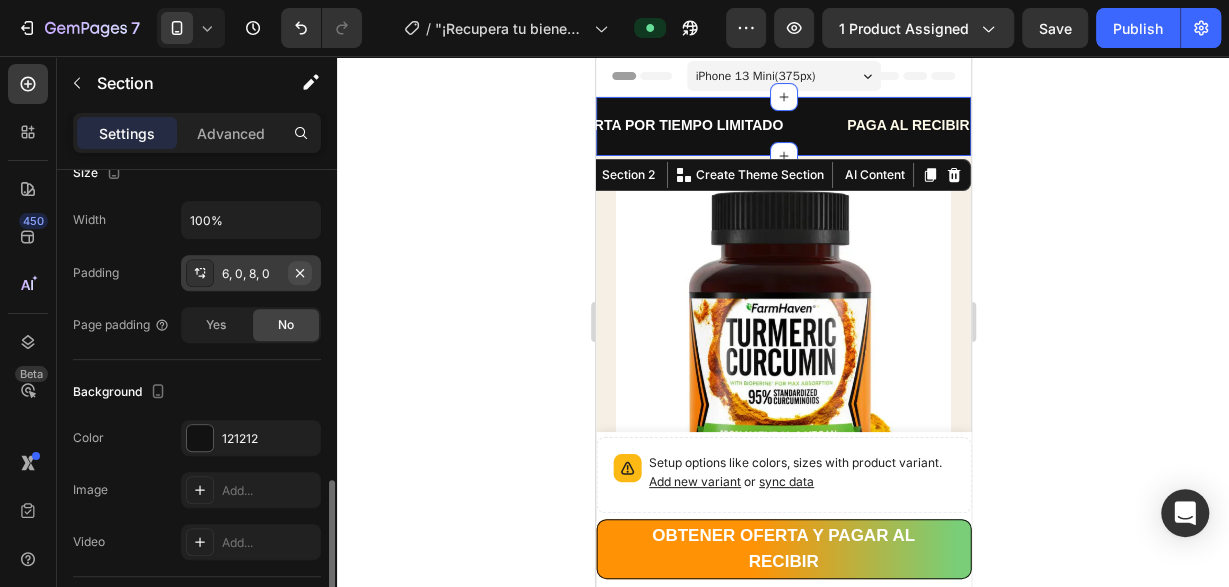 scroll, scrollTop: 691, scrollLeft: 0, axis: vertical 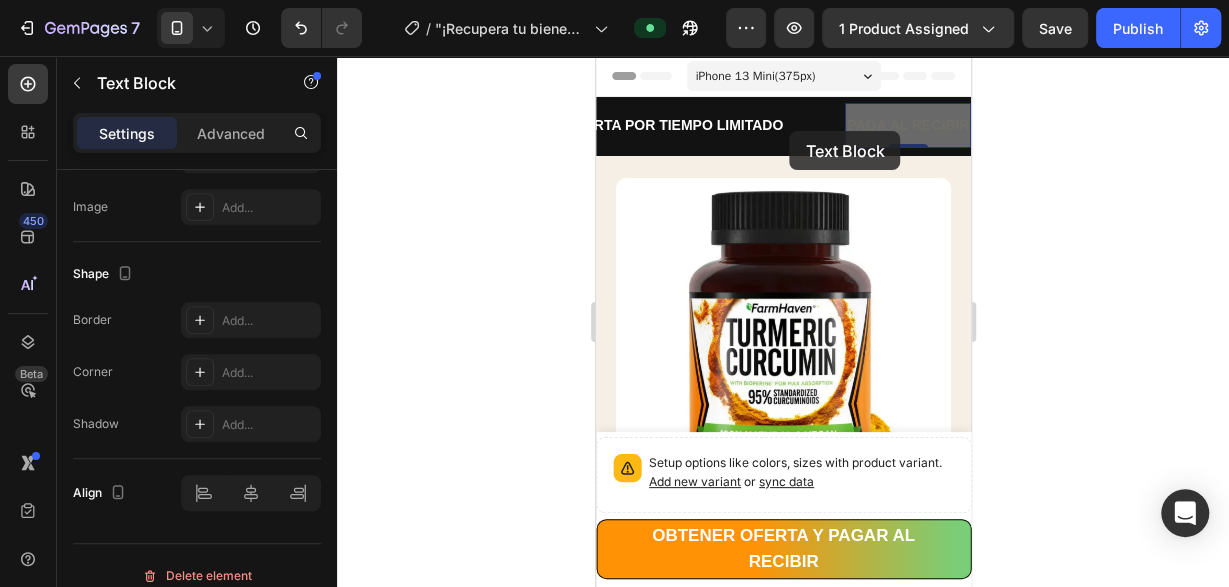 drag, startPoint x: 823, startPoint y: 131, endPoint x: 788, endPoint y: 131, distance: 35 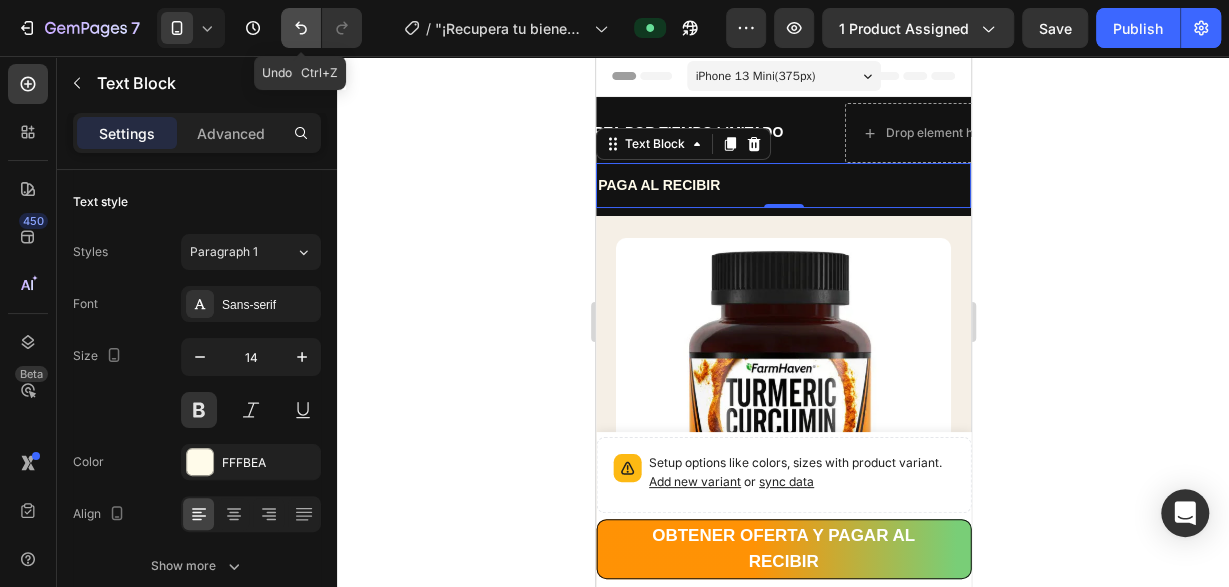 click 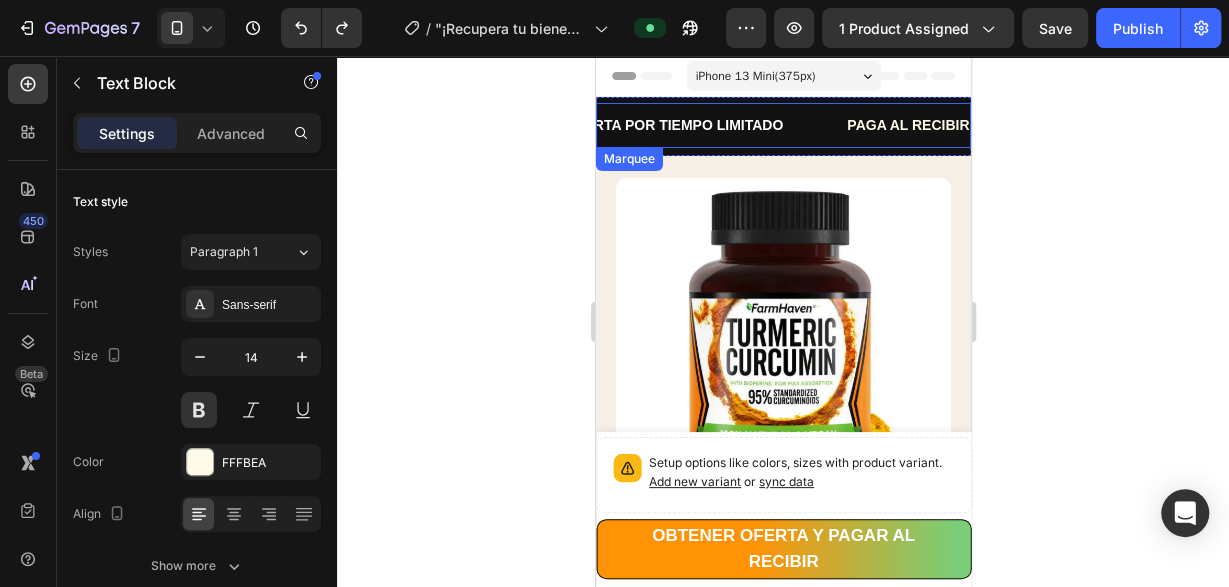click on "OFERTA POR TIEMPO LIMITADO Text Block" at bounding box center (703, 125) 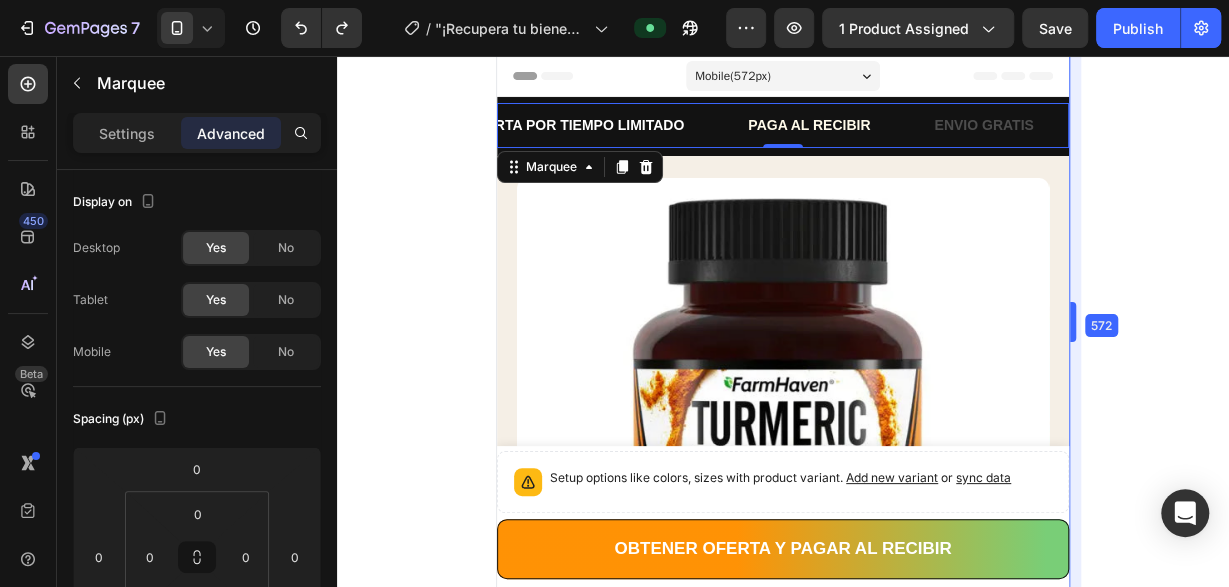drag, startPoint x: 976, startPoint y: 320, endPoint x: 1106, endPoint y: 173, distance: 196.2371 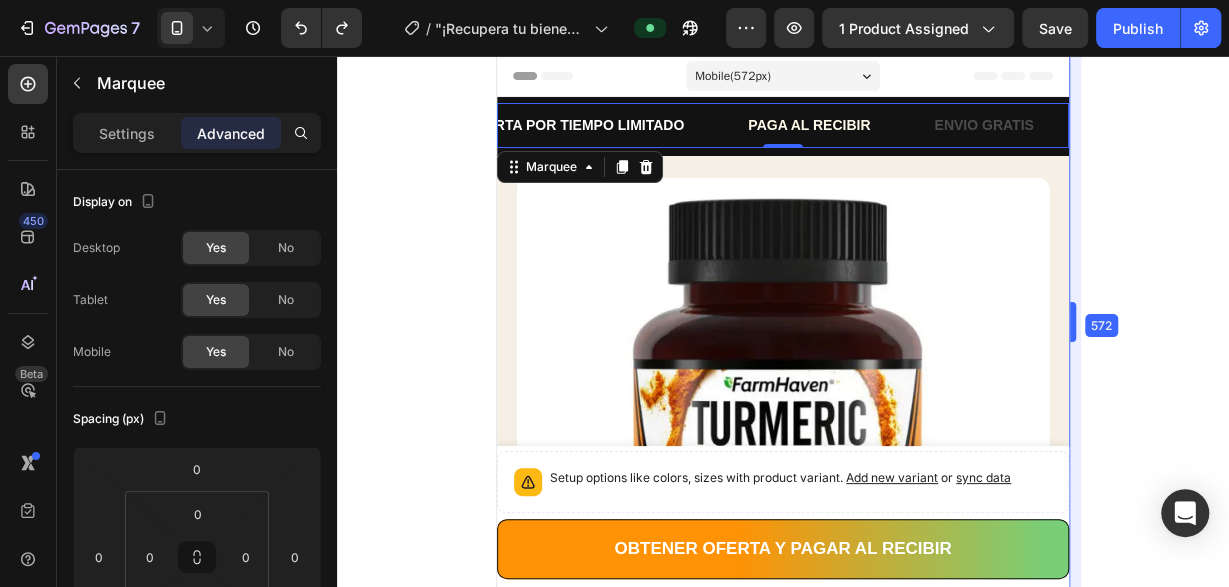 click on "7  Version history  /  "¡Recupera tu bienestar ahora! Dile adiós al dolor articular con Cúrcuma 100% natural" Preview 1 product assigned  Save   Publish  450 Beta Sections(18) Elements(84) Section Element Hero Section Product Detail Brands Trusted Badges Guarantee Product Breakdown How to use Testimonials Compare Bundle FAQs Social Proof Brand Story Product List Collection Blog List Contact Sticky Add to Cart Custom Footer Browse Library 450 Layout
Row
Row
Row
Row Text
Heading
Text Block Button
Button
Button Media
Image" at bounding box center (614, 0) 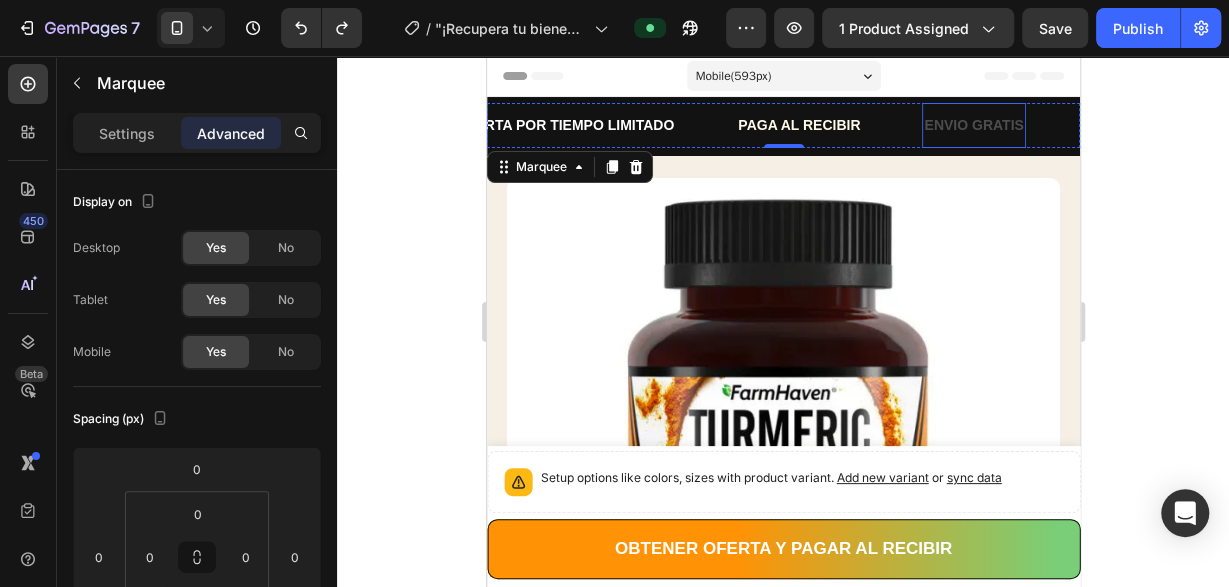 click on "ENVIO GRATIS" at bounding box center (972, 125) 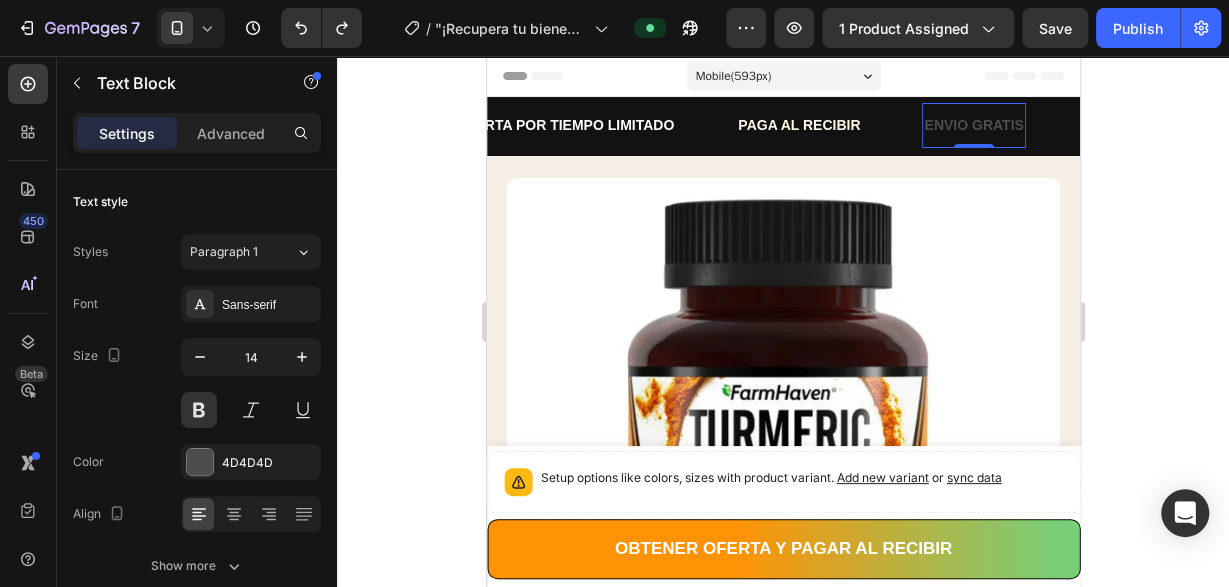 click on "ENVIO GRATIS" at bounding box center [972, 125] 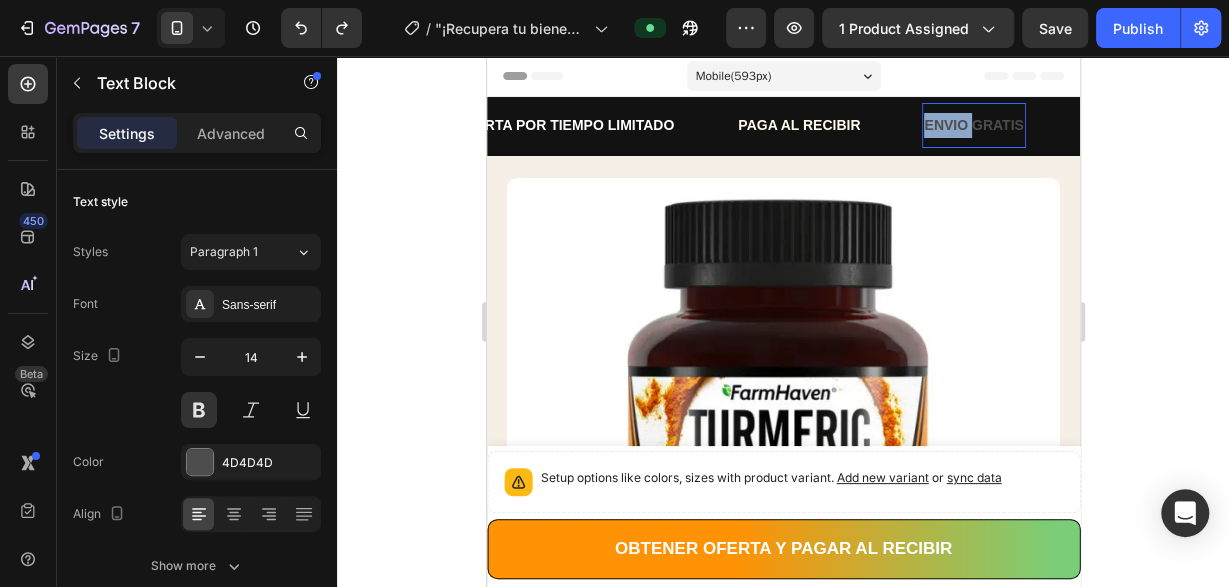 click on "ENVIO GRATIS" at bounding box center [972, 125] 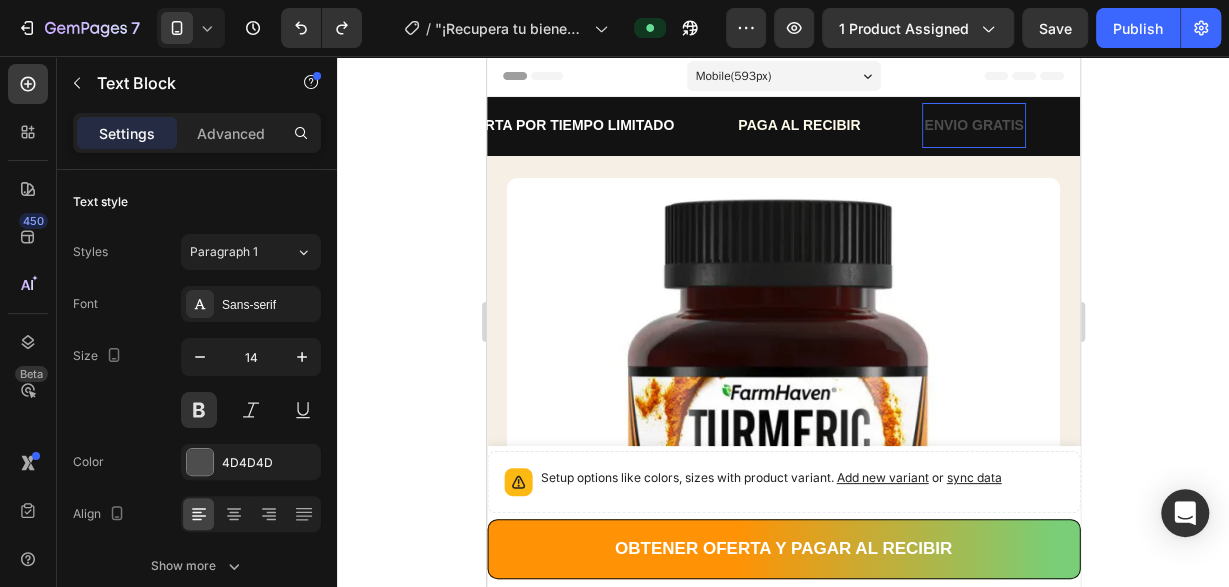 click on "ENVIO GRATIS" at bounding box center (972, 125) 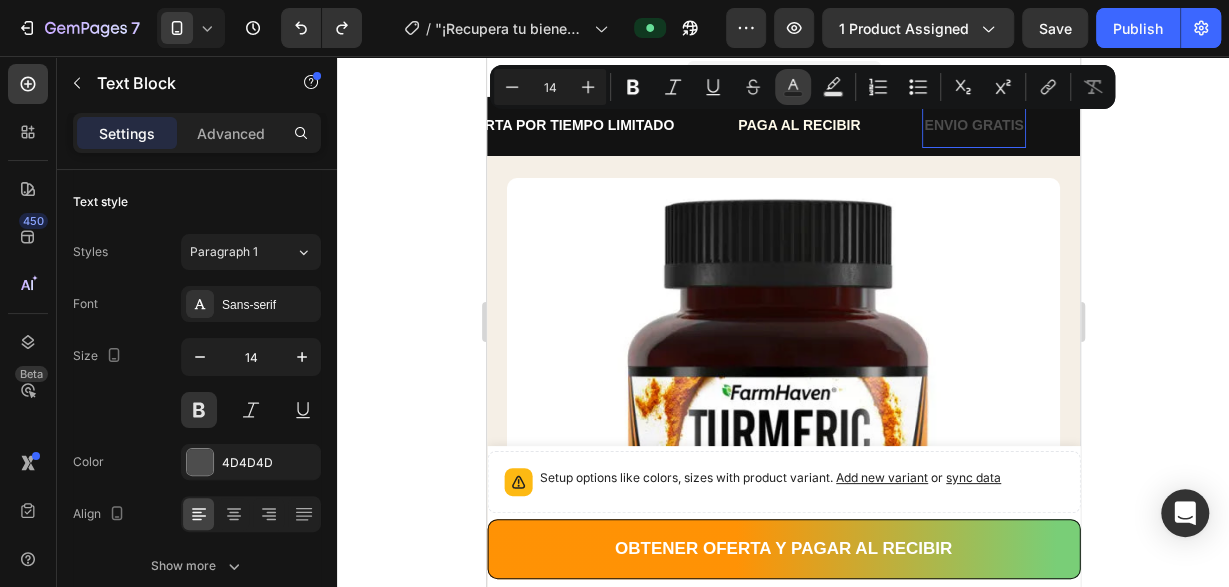click 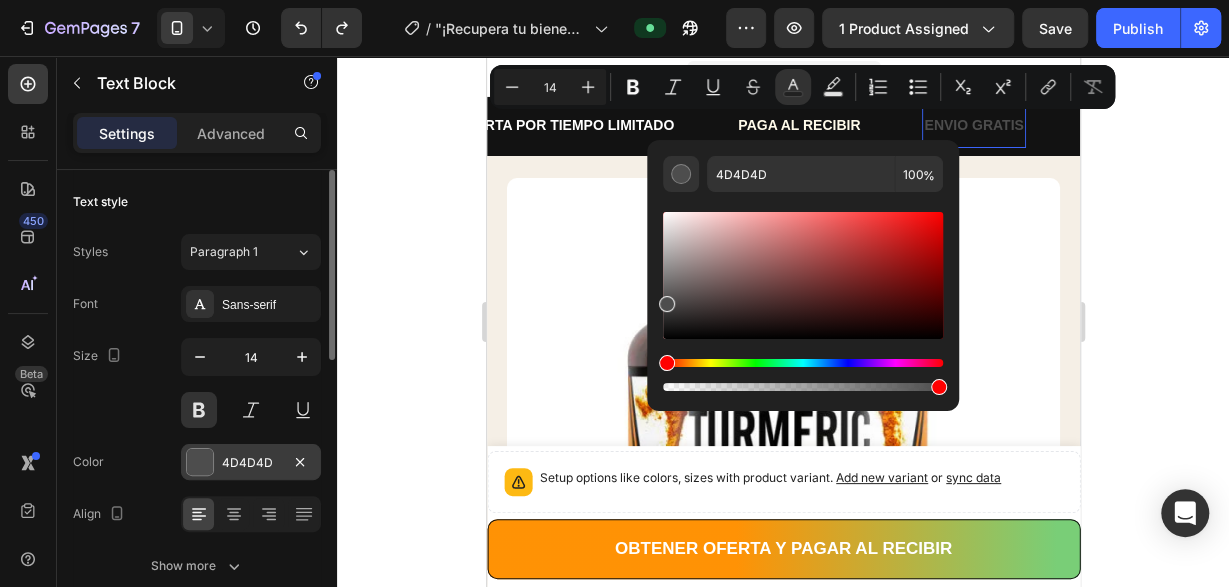 click at bounding box center (200, 462) 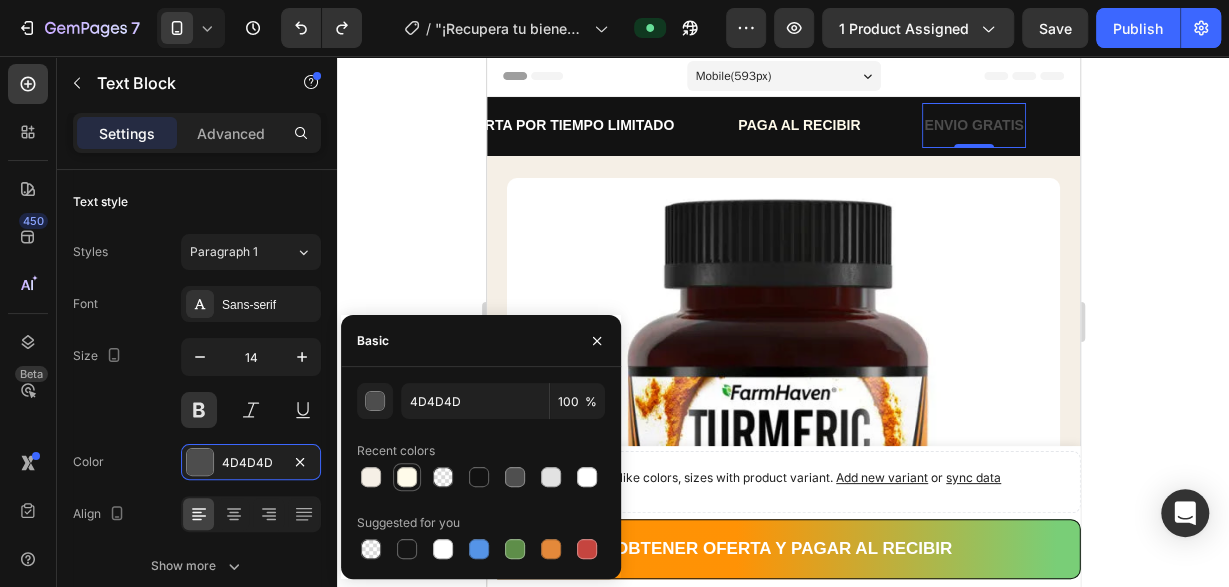 click at bounding box center [407, 477] 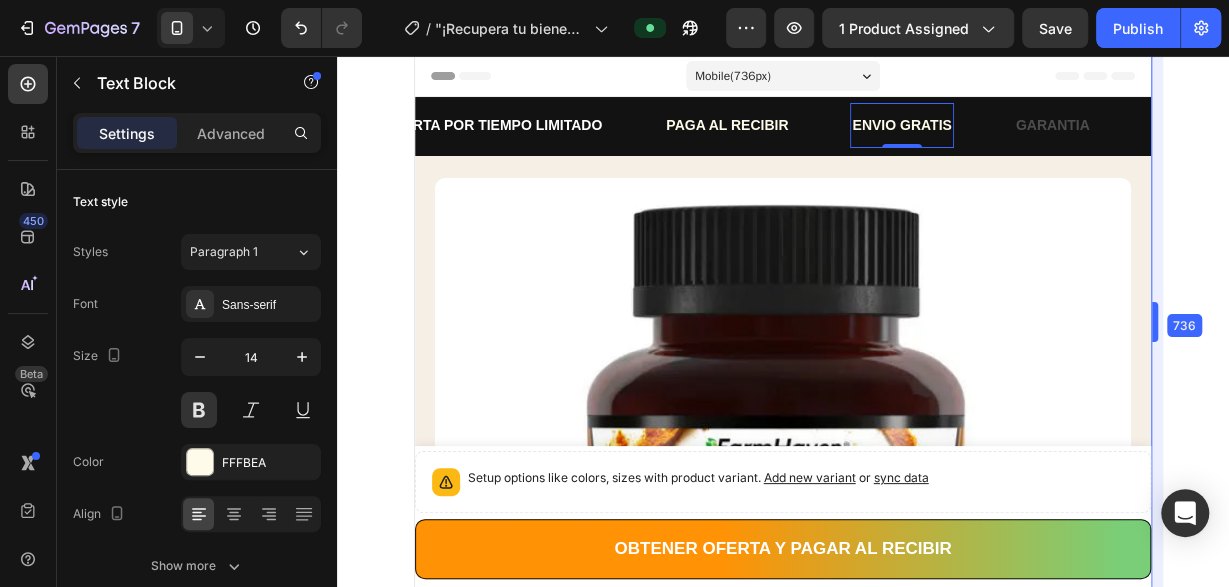drag, startPoint x: 1085, startPoint y: 325, endPoint x: 1217, endPoint y: 292, distance: 136.06248 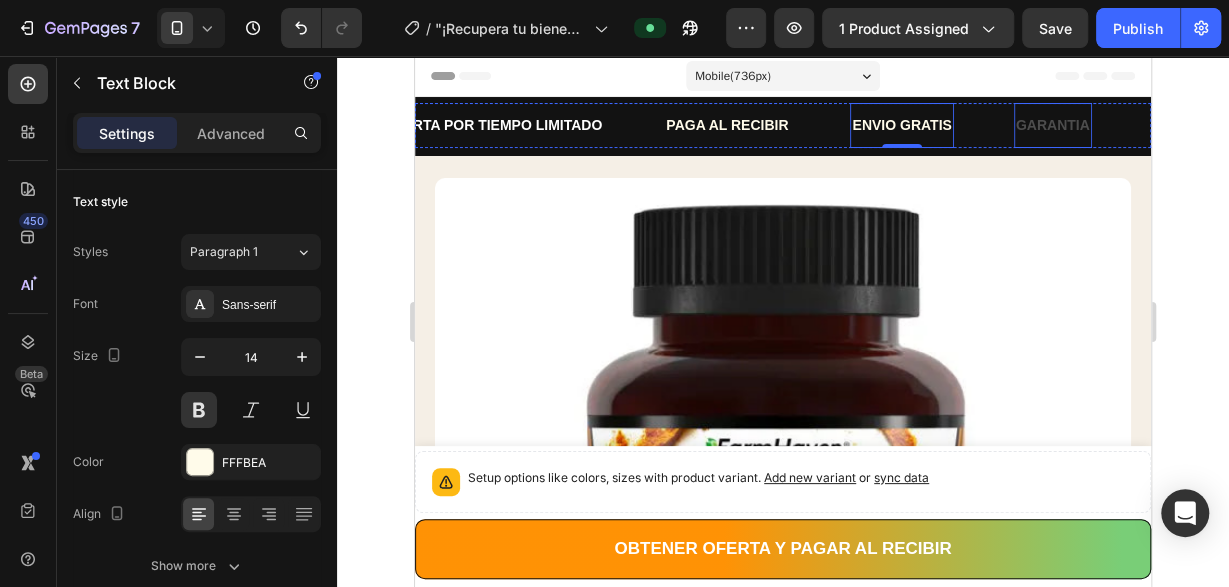 click on "GARANTIA" at bounding box center (1053, 125) 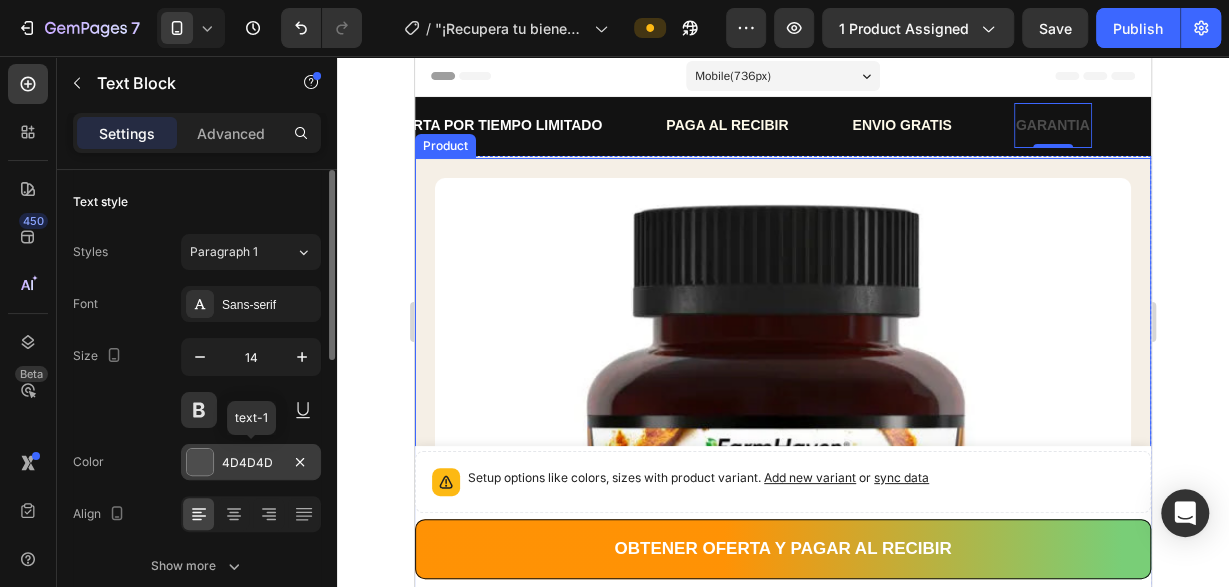 click on "4D4D4D" at bounding box center (251, 463) 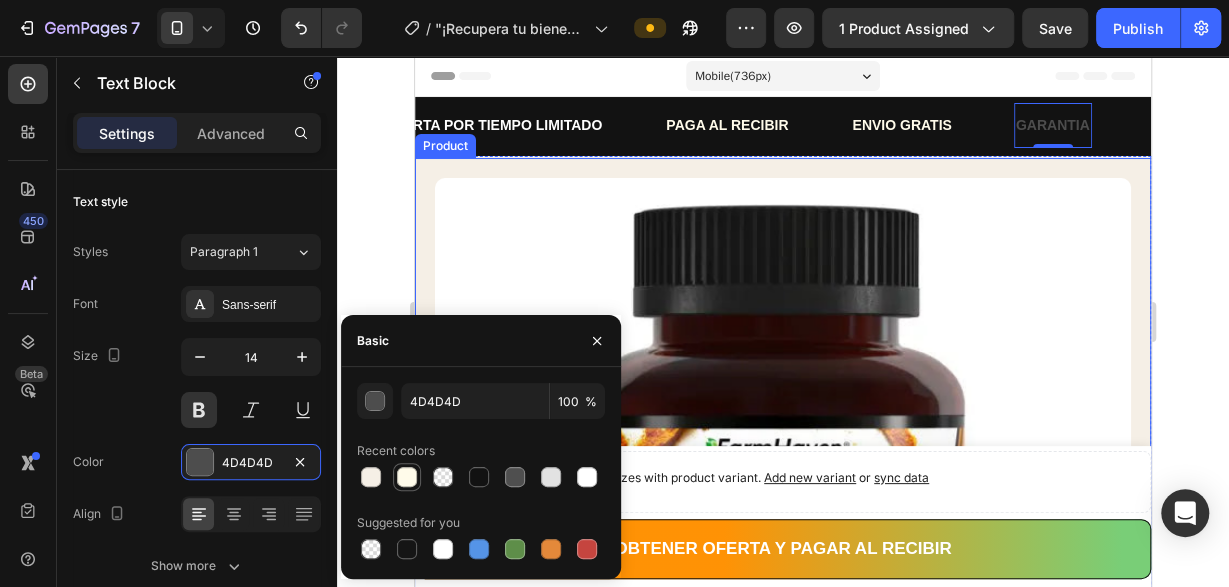 click at bounding box center [407, 477] 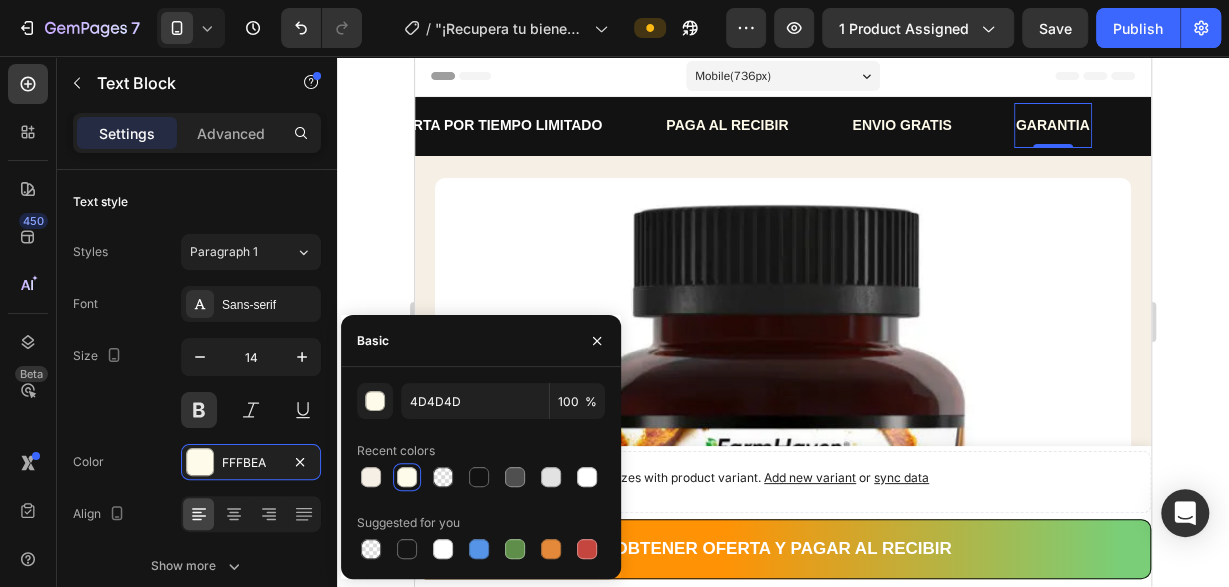 type on "FFFBEA" 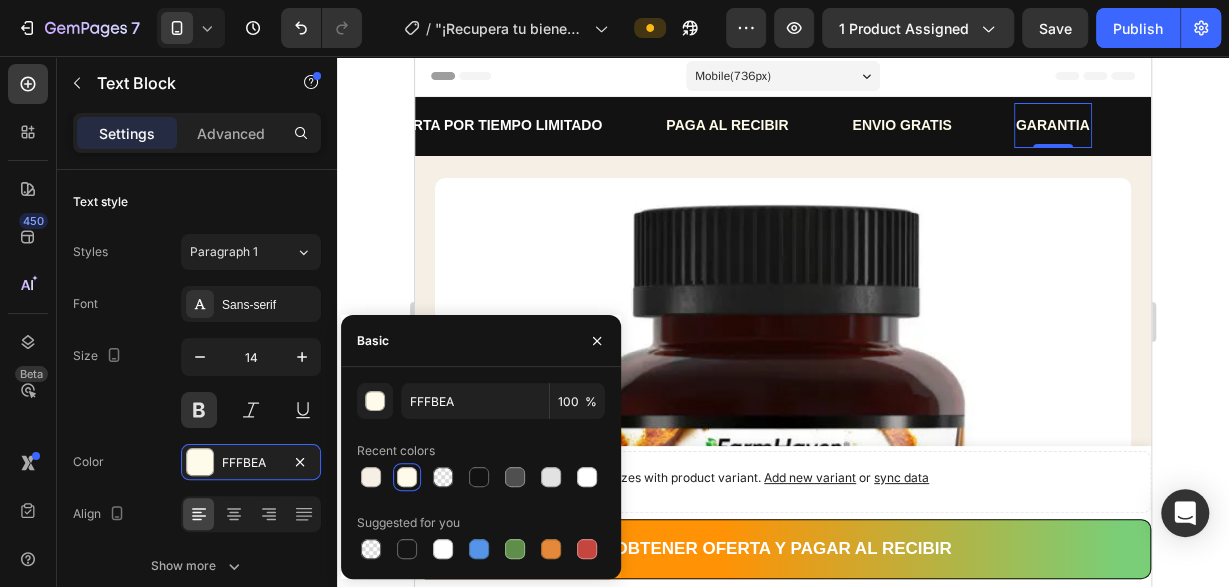 click on "GARANTIA" at bounding box center [1053, 125] 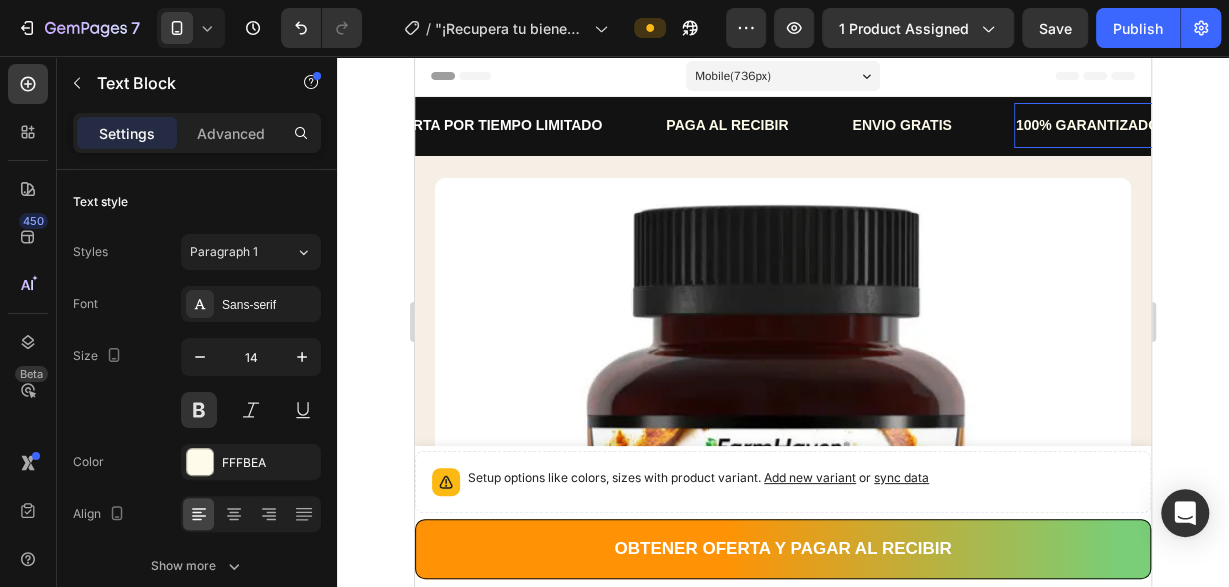 scroll, scrollTop: 0, scrollLeft: 48, axis: horizontal 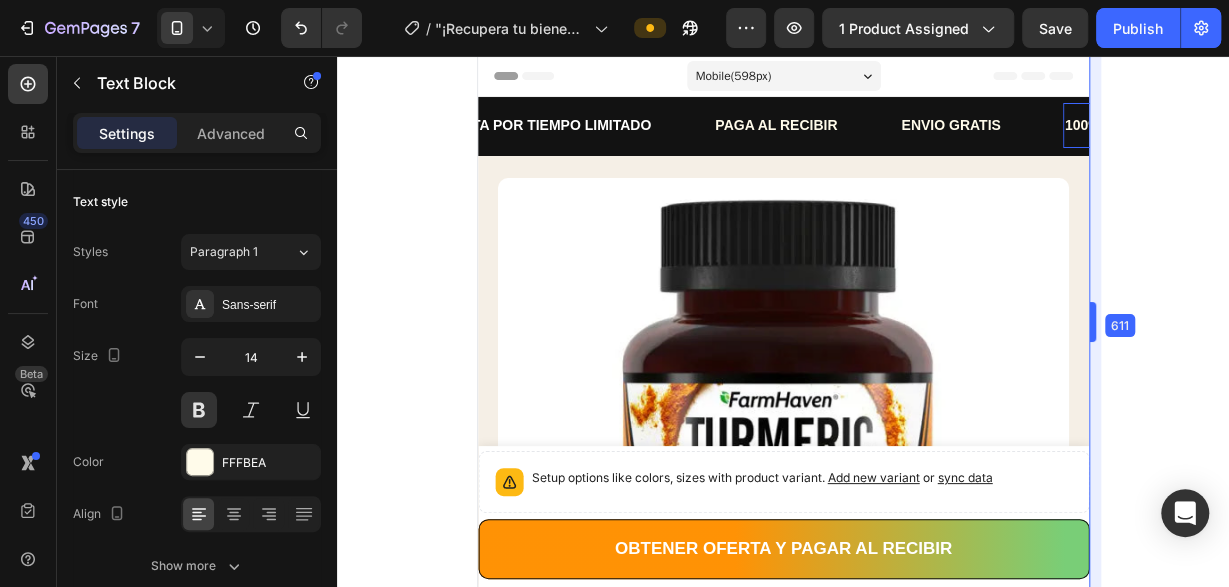 drag, startPoint x: 1155, startPoint y: 319, endPoint x: 993, endPoint y: 323, distance: 162.04938 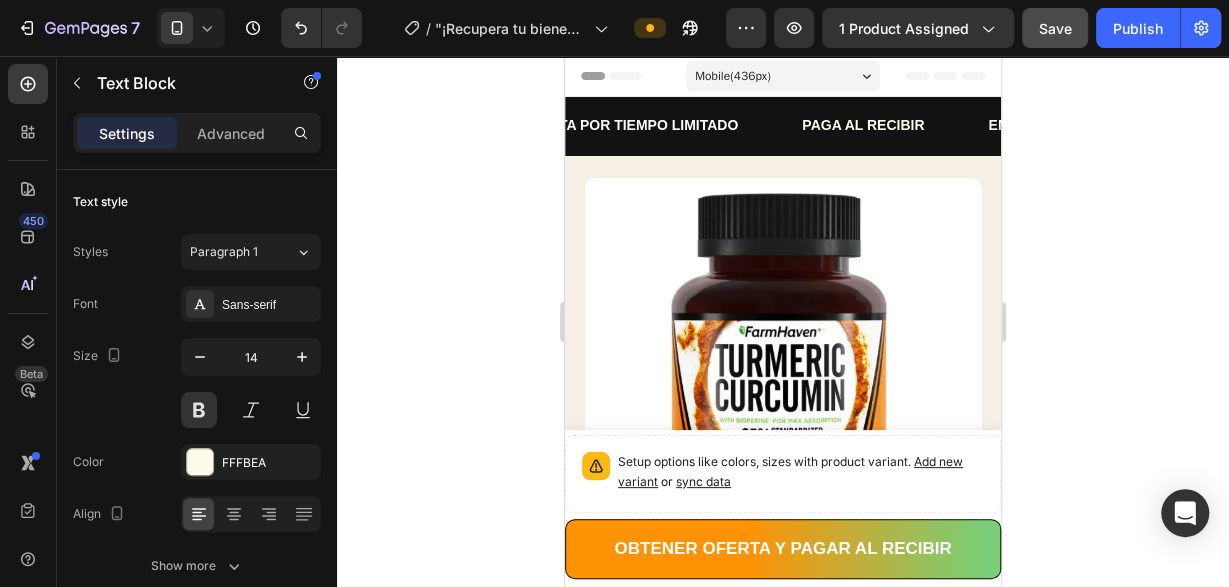 click on "Save" at bounding box center [1055, 28] 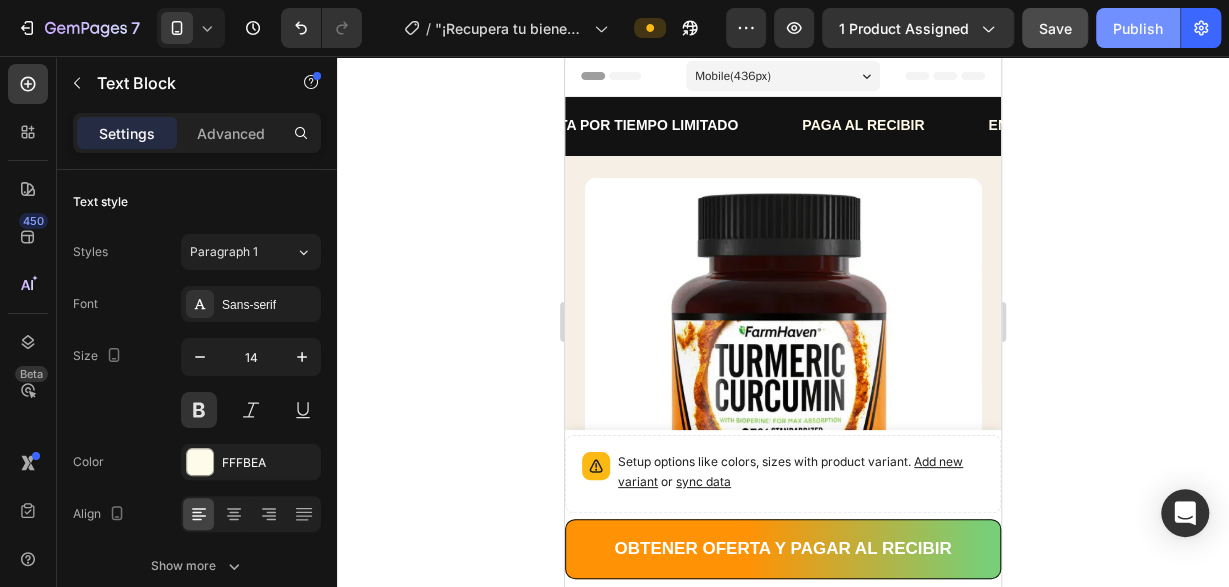 click on "Publish" at bounding box center [1138, 28] 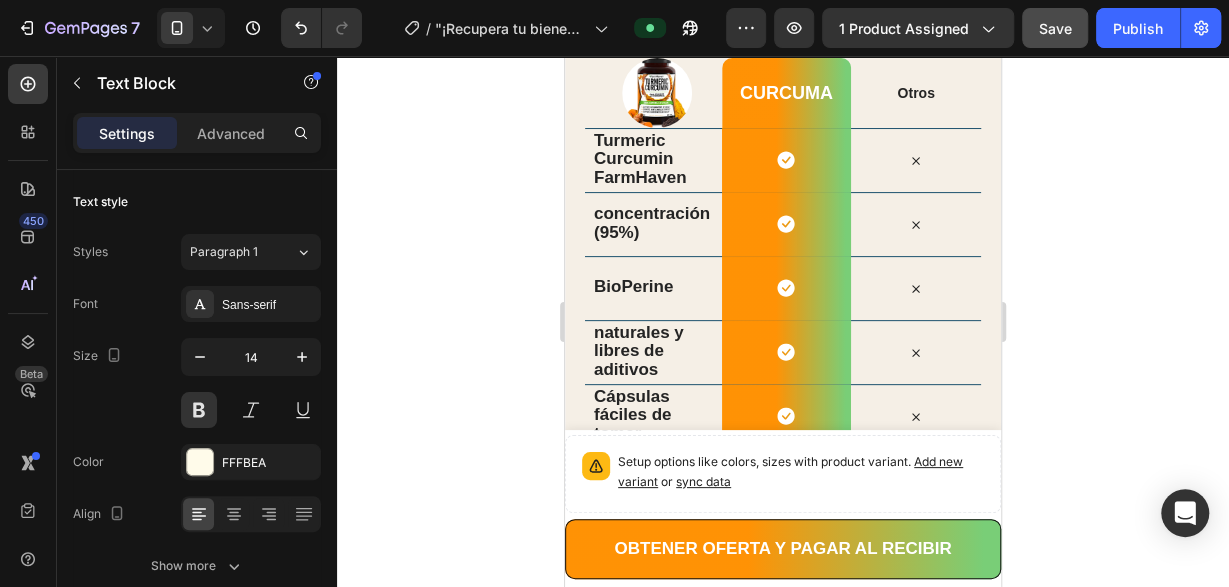 scroll, scrollTop: 3848, scrollLeft: 0, axis: vertical 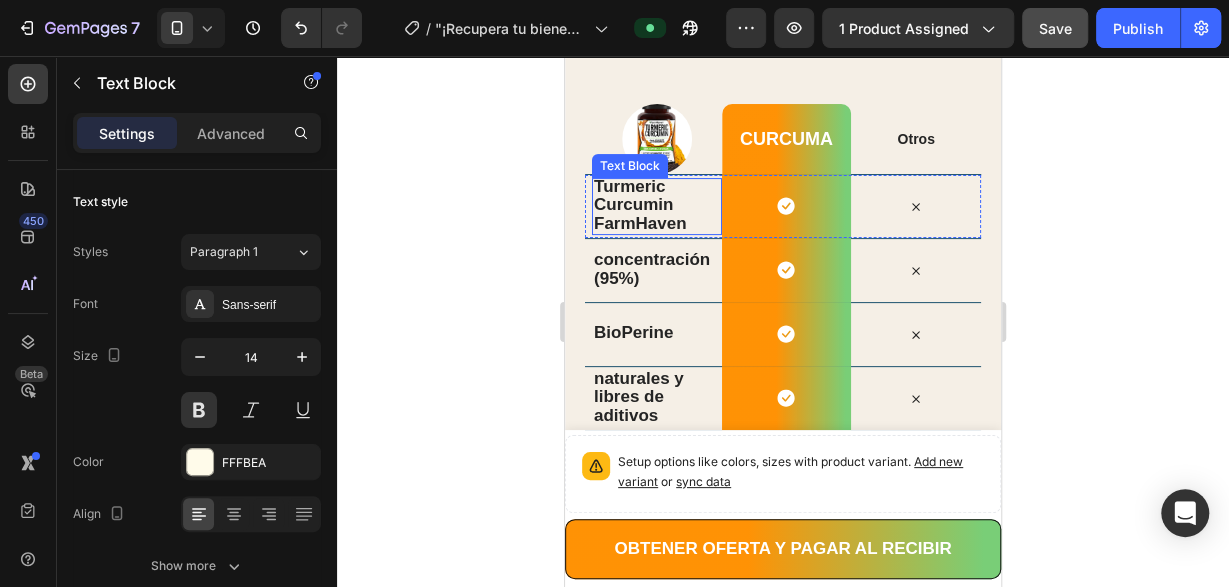 click on "Turmeric Curcumin FarmHaven" at bounding box center [653, 205] 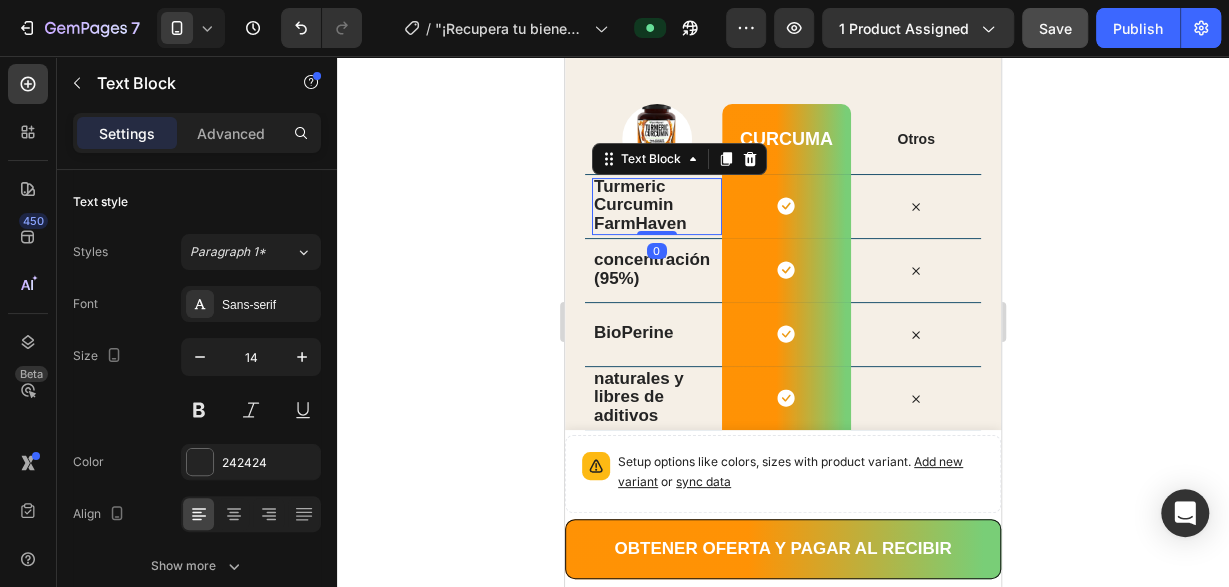 click on "Turmeric Curcumin FarmHaven" at bounding box center [653, 205] 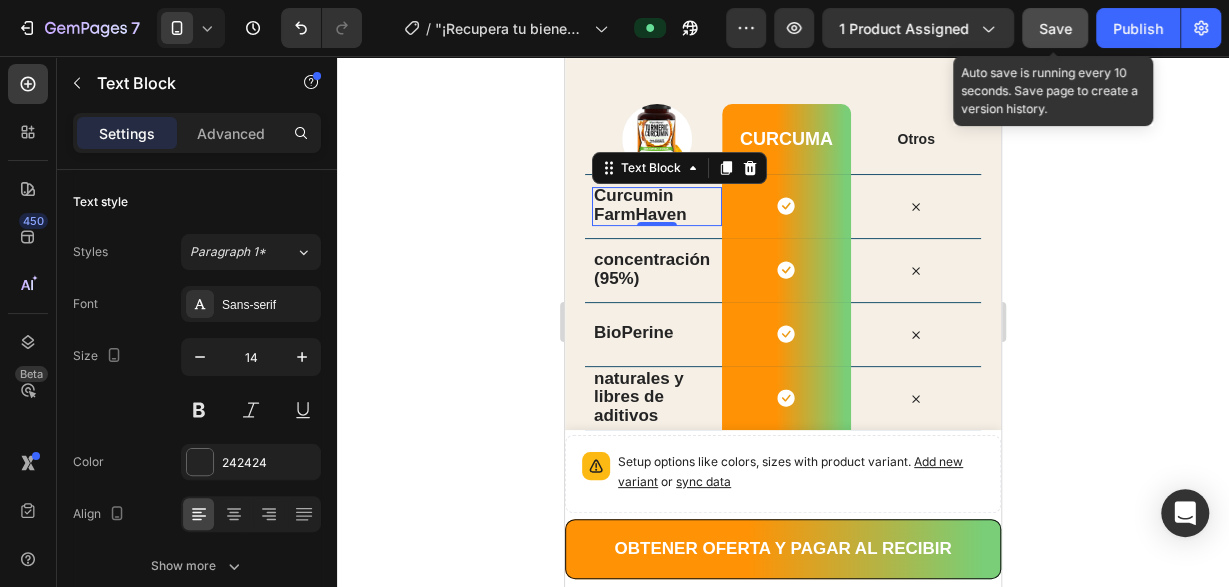 click on "Save" at bounding box center [1055, 28] 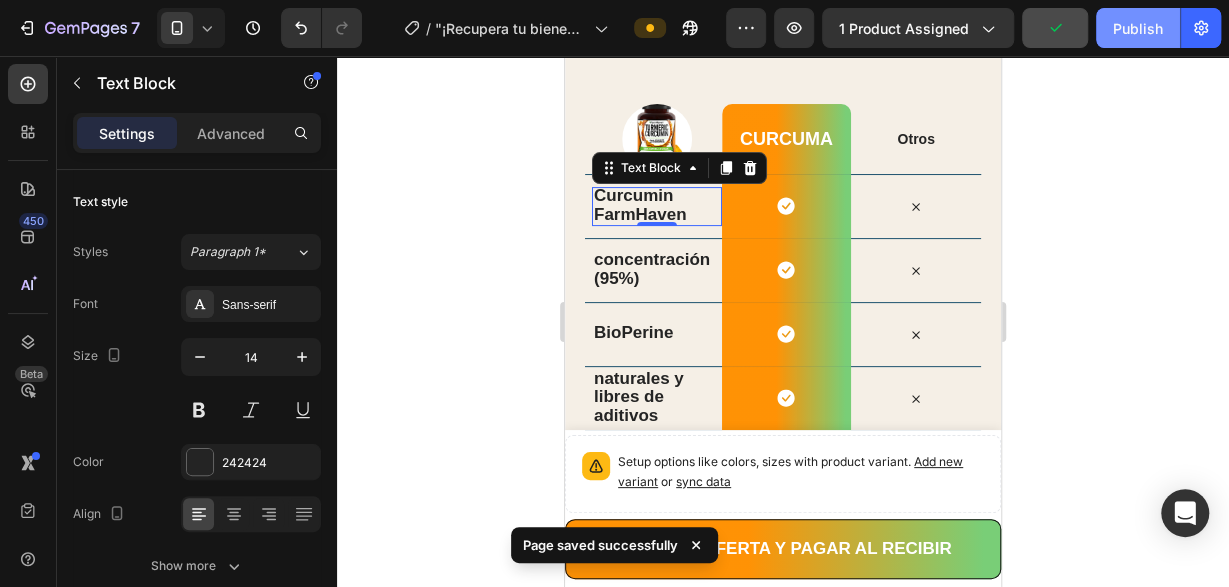 click on "Publish" at bounding box center [1138, 28] 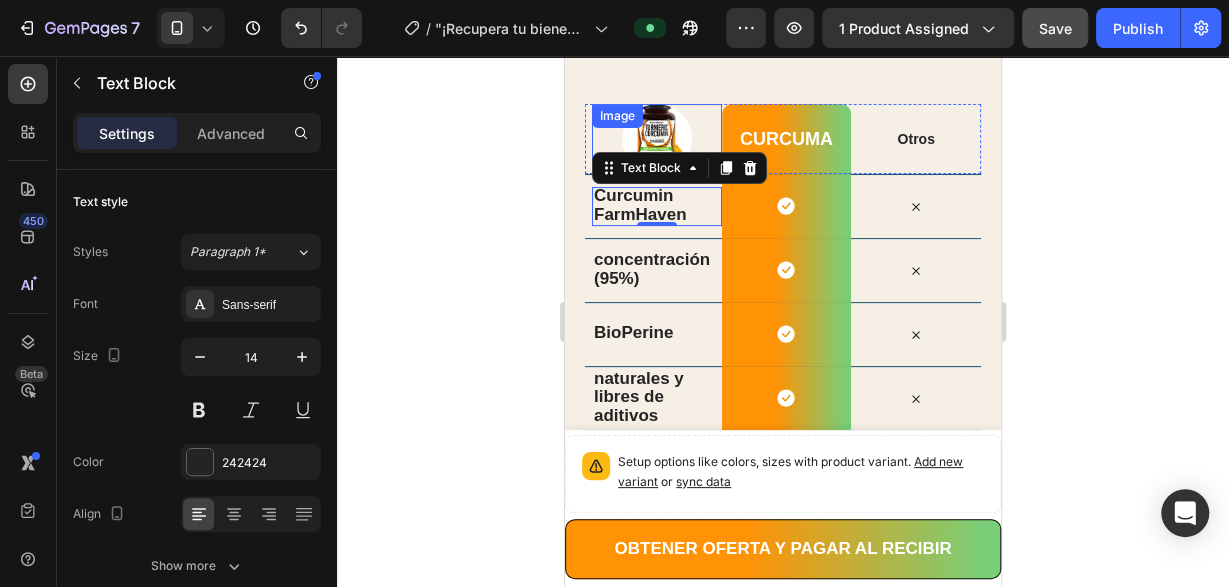 click on "Image" at bounding box center (657, 139) 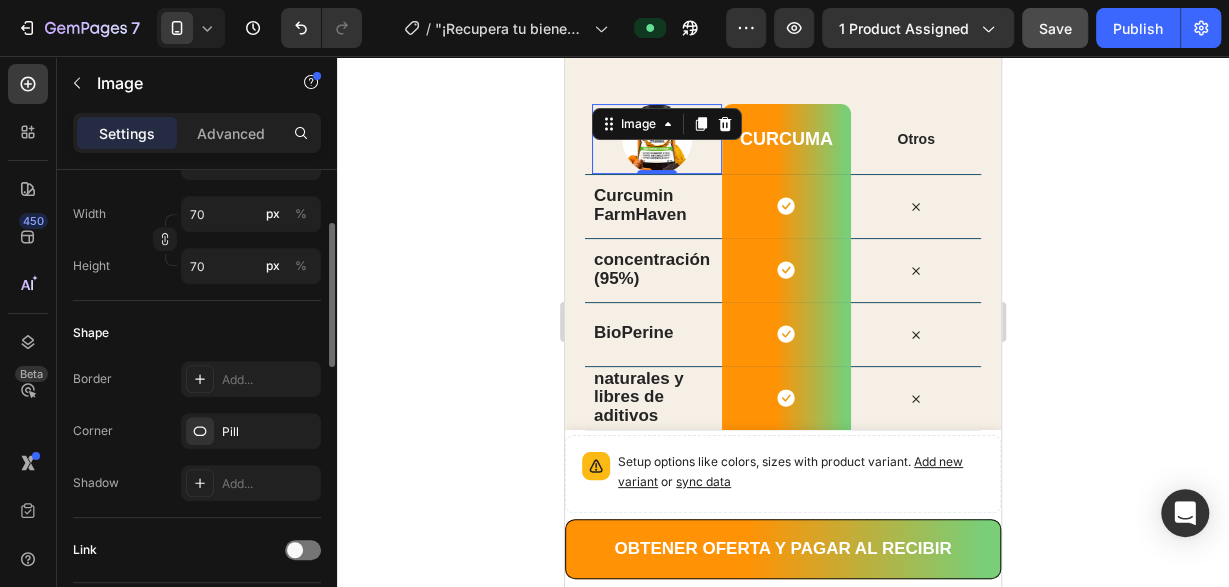 scroll, scrollTop: 510, scrollLeft: 0, axis: vertical 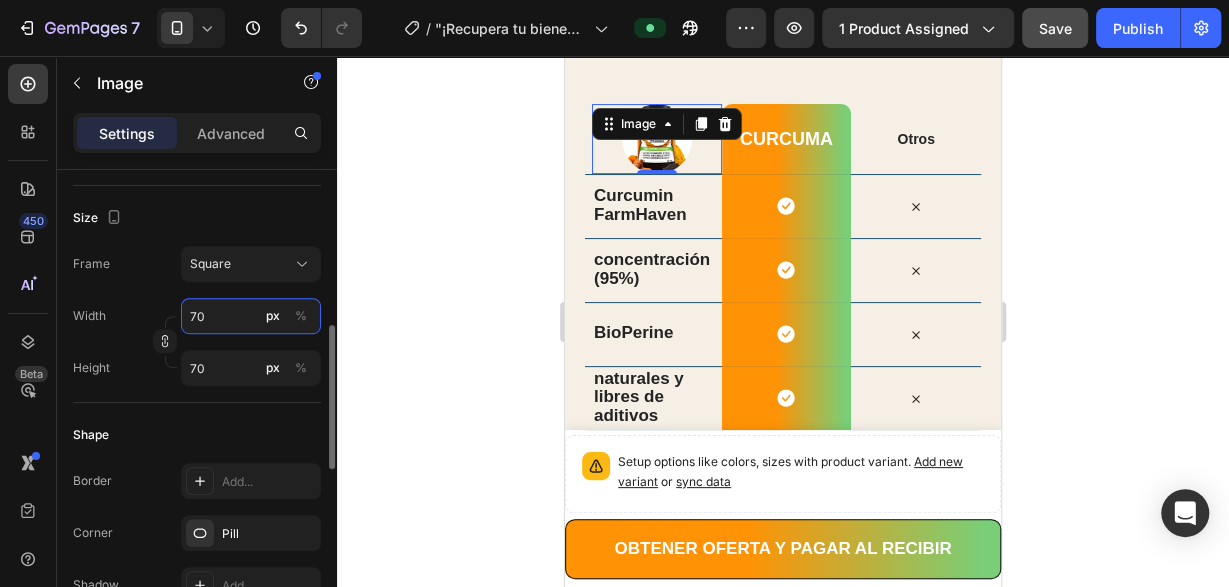 click on "70" at bounding box center [251, 316] 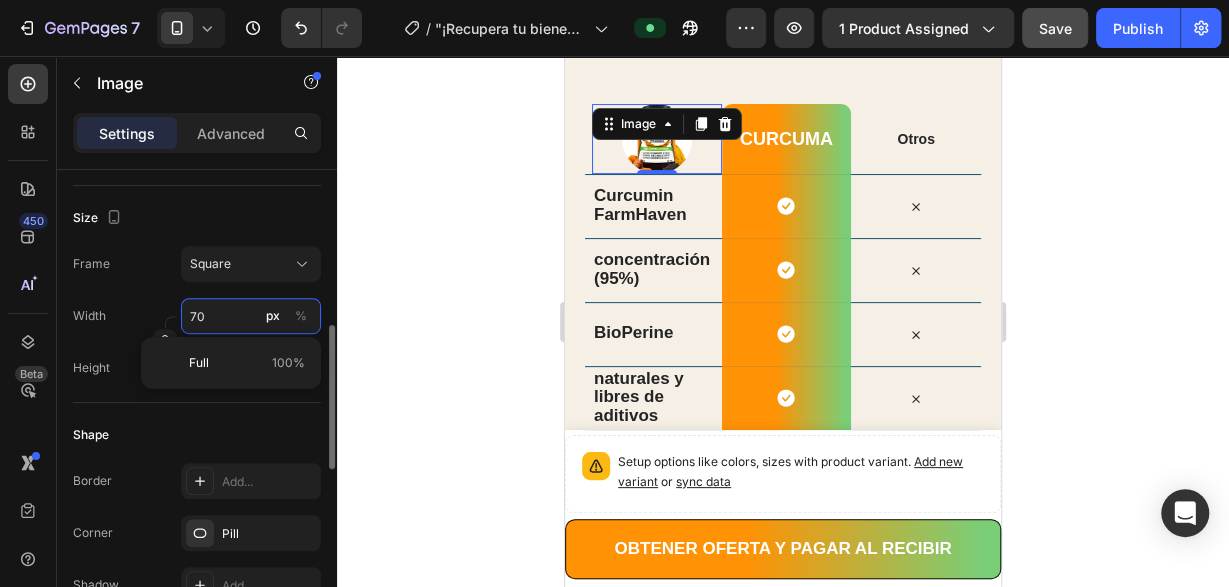 type on "6" 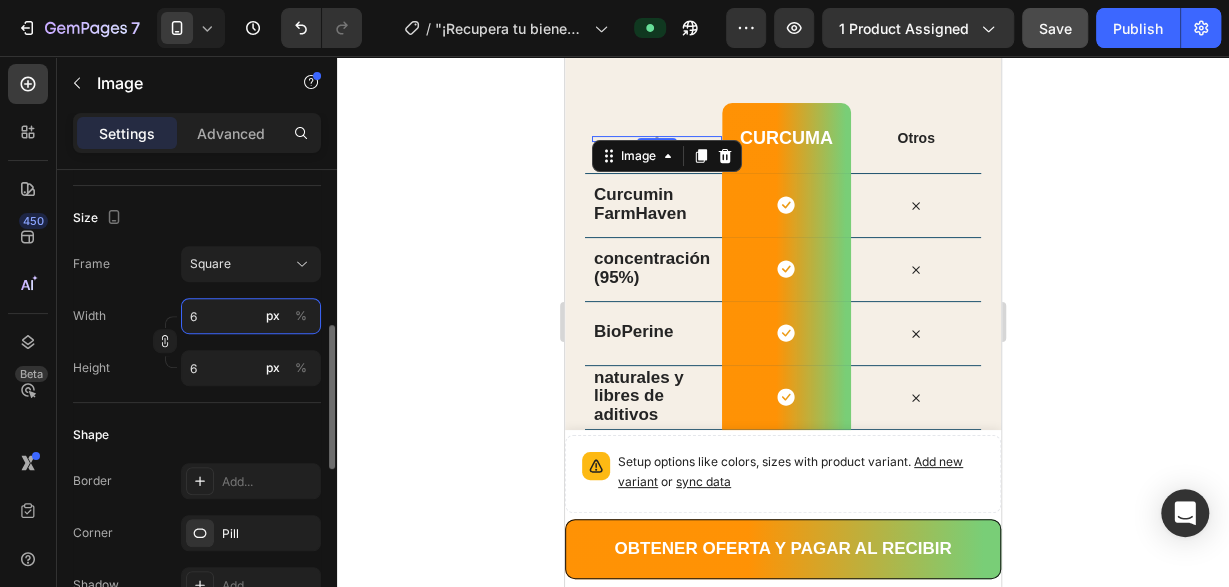 type on "60" 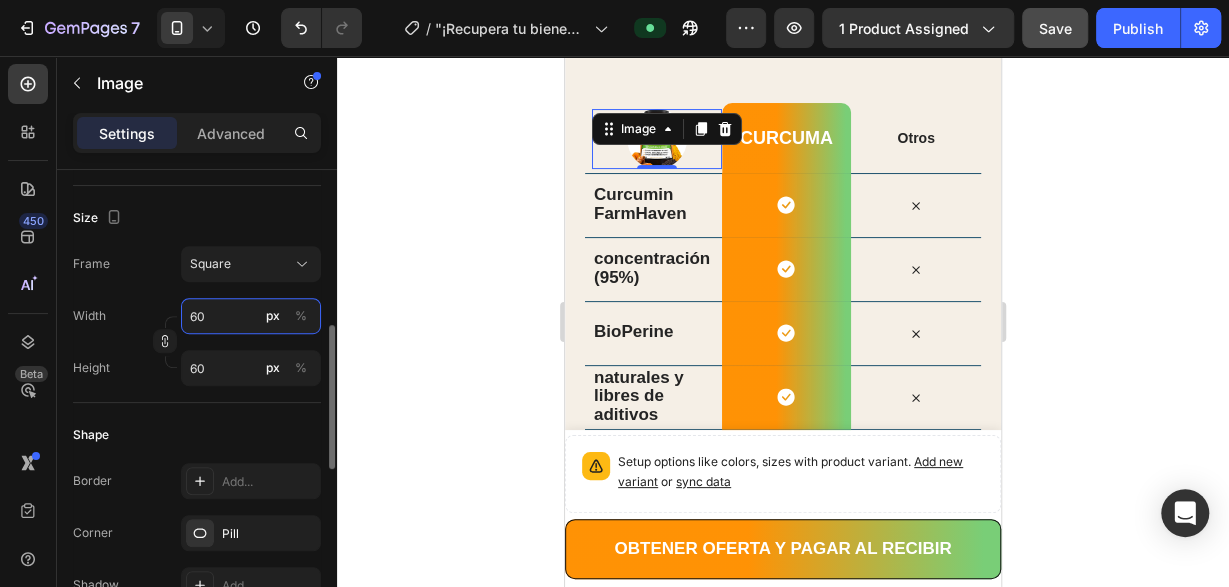 type on "6" 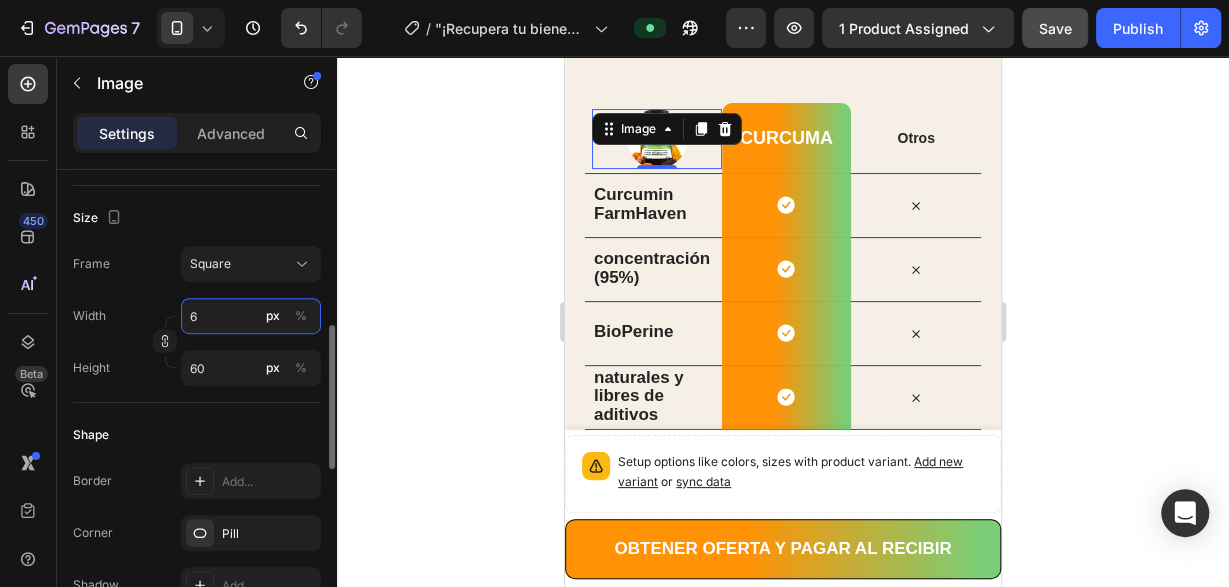 type on "6" 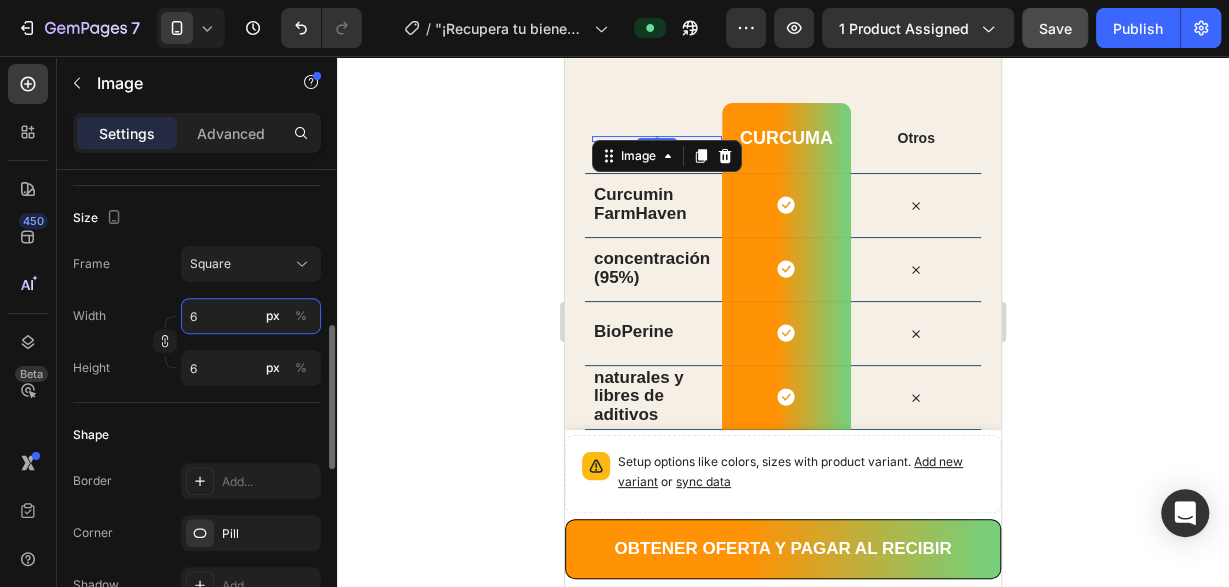 type on "65" 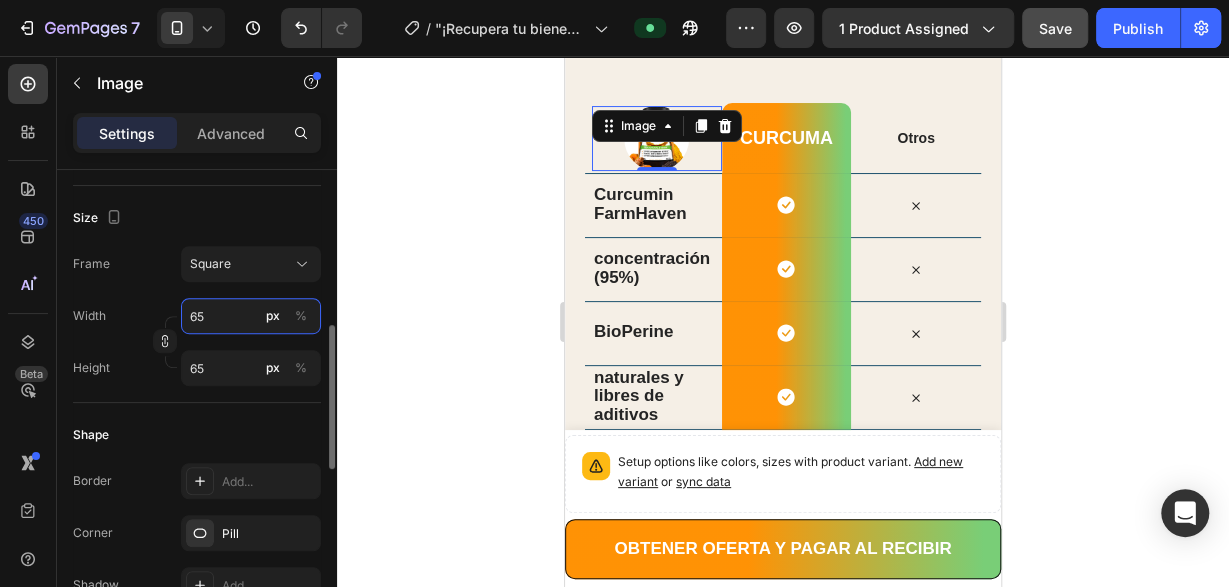 type on "65" 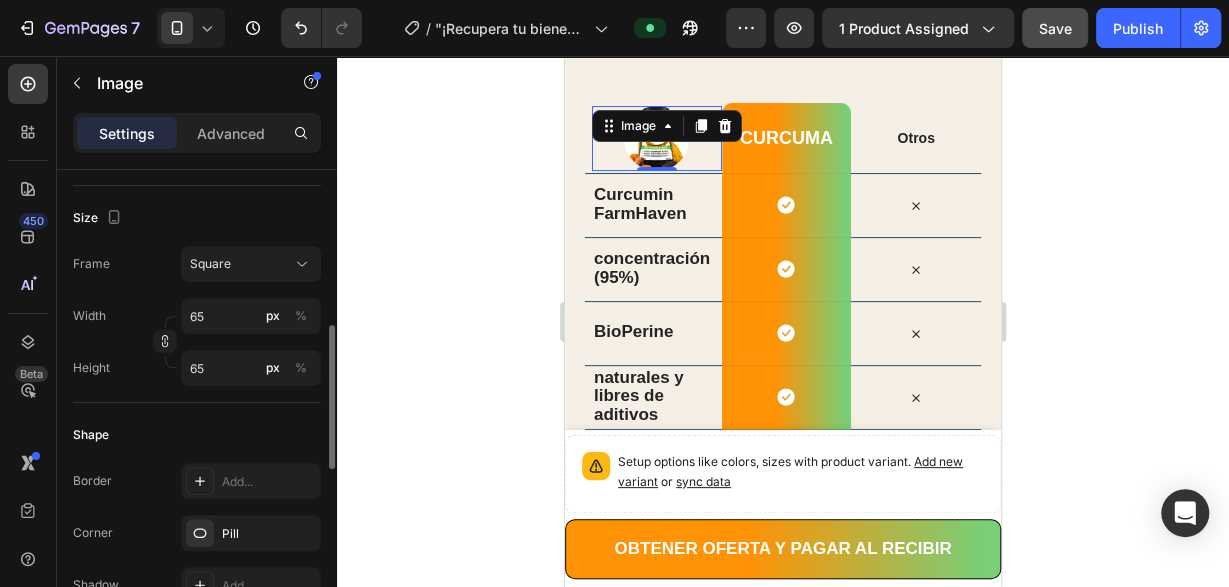 click on "Size" at bounding box center [197, 218] 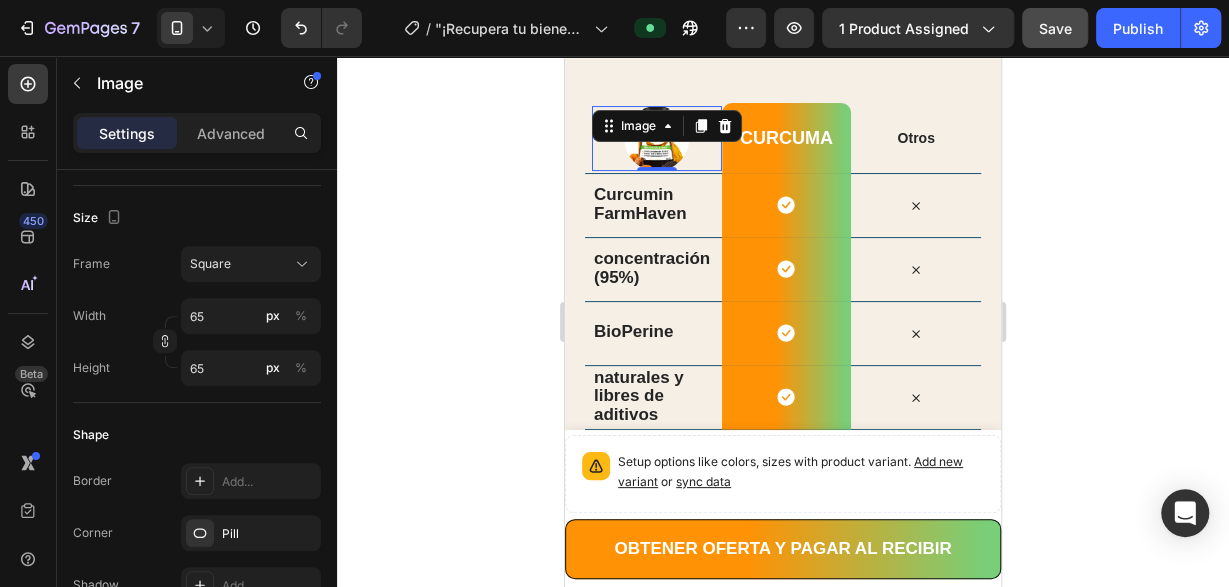 click 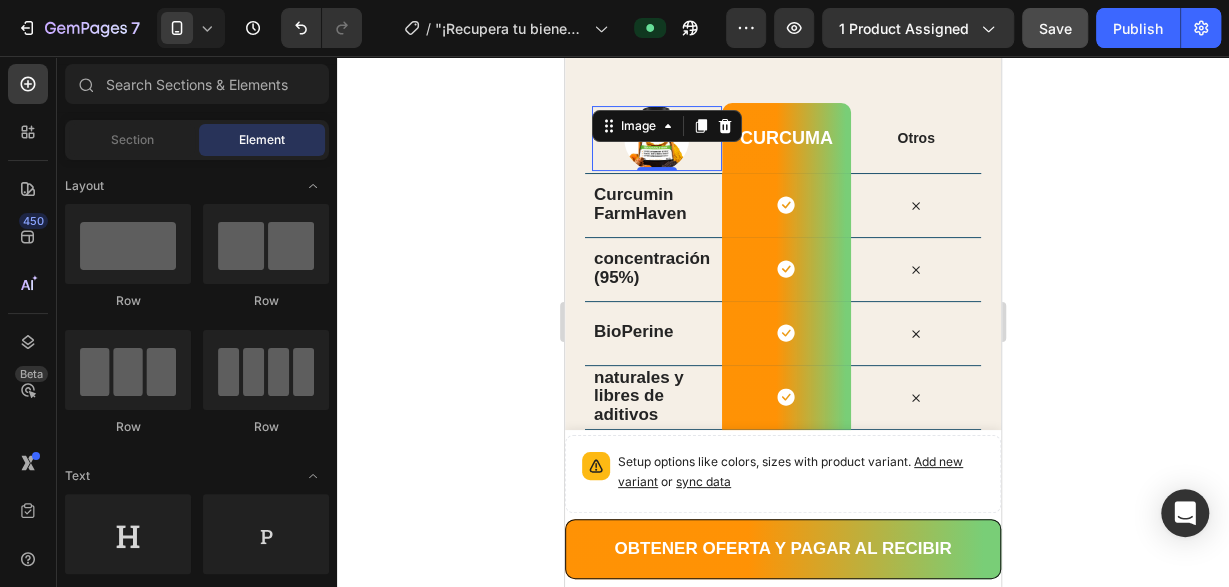 scroll, scrollTop: 204, scrollLeft: 0, axis: vertical 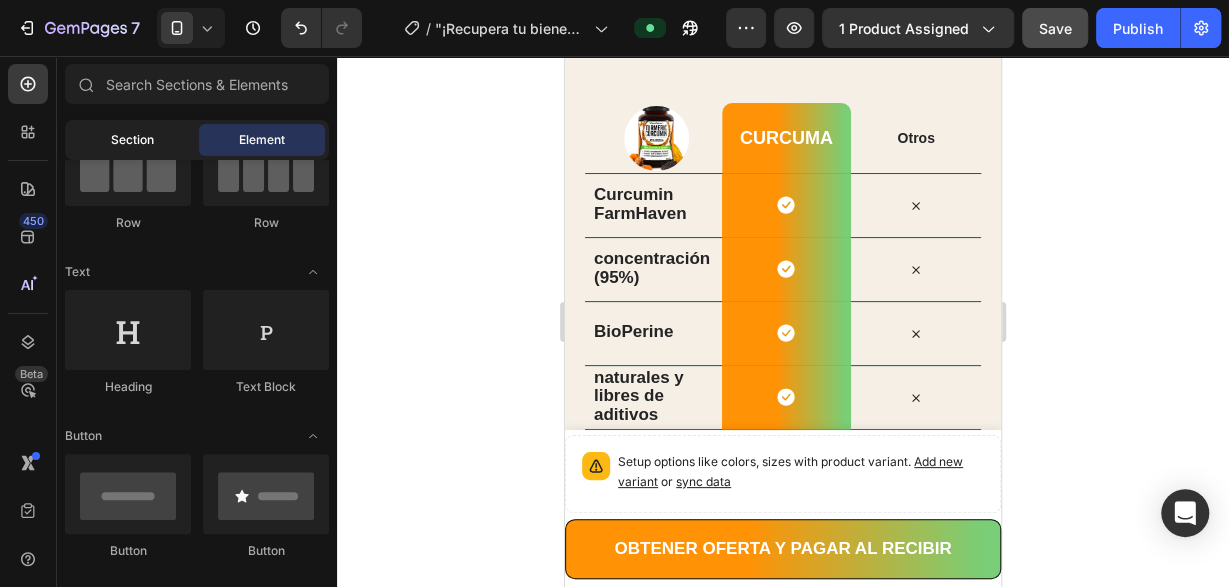 click on "Section" at bounding box center [132, 140] 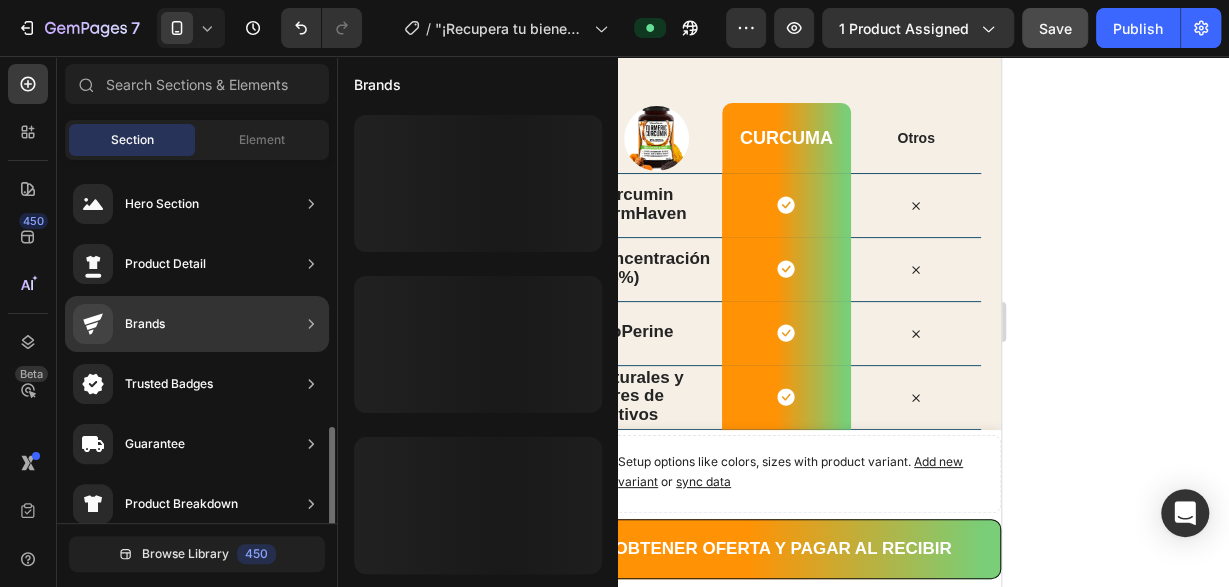 scroll, scrollTop: 204, scrollLeft: 0, axis: vertical 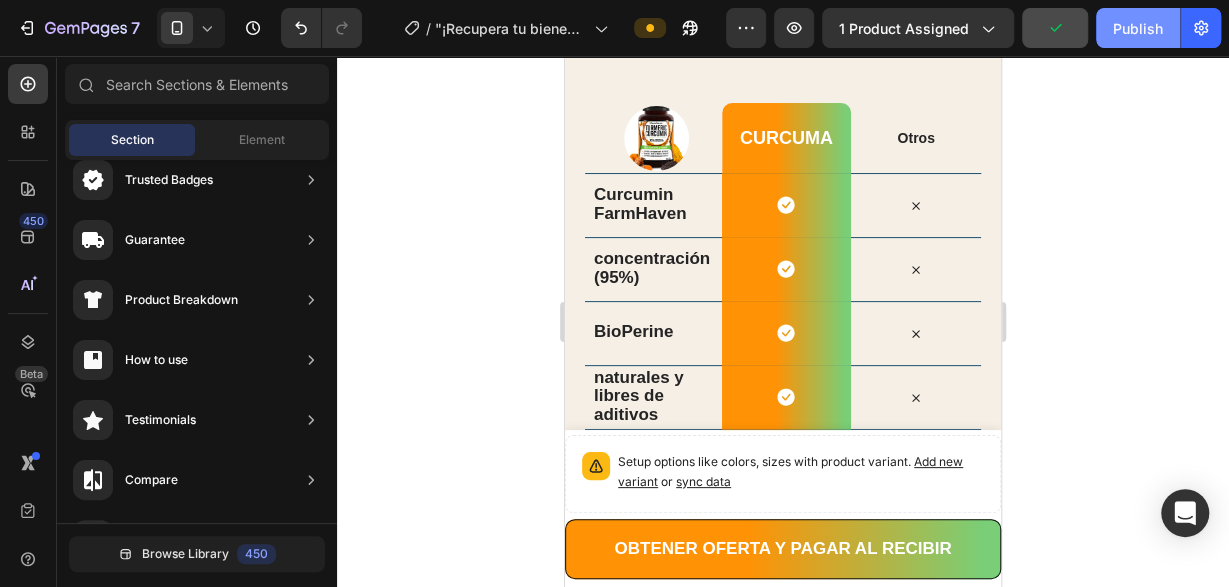 click on "Publish" at bounding box center (1138, 28) 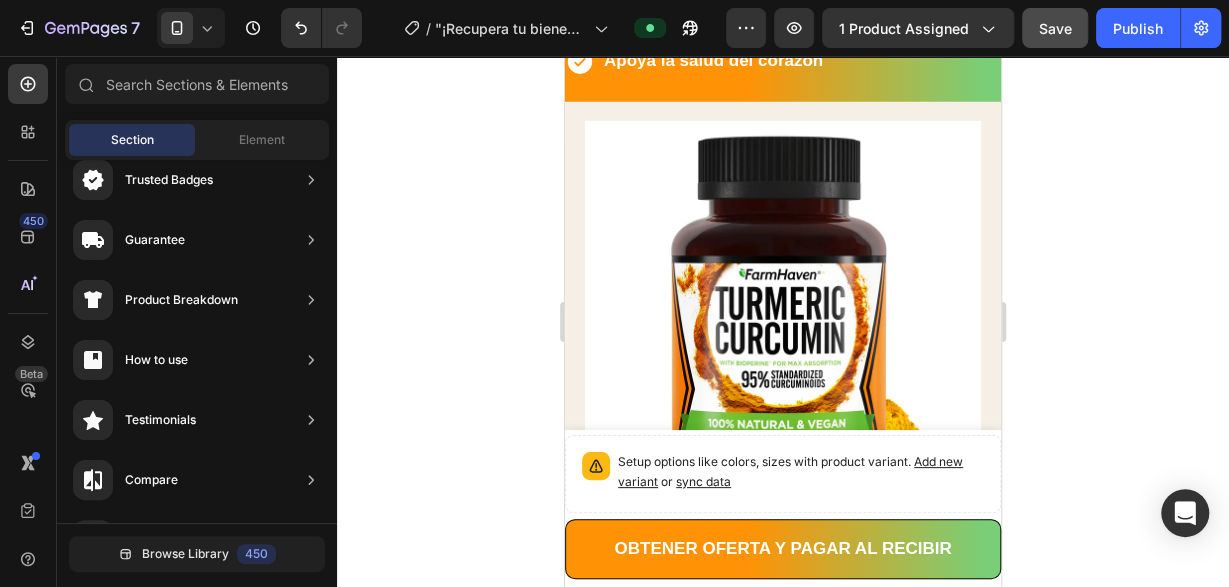scroll, scrollTop: 2704, scrollLeft: 0, axis: vertical 